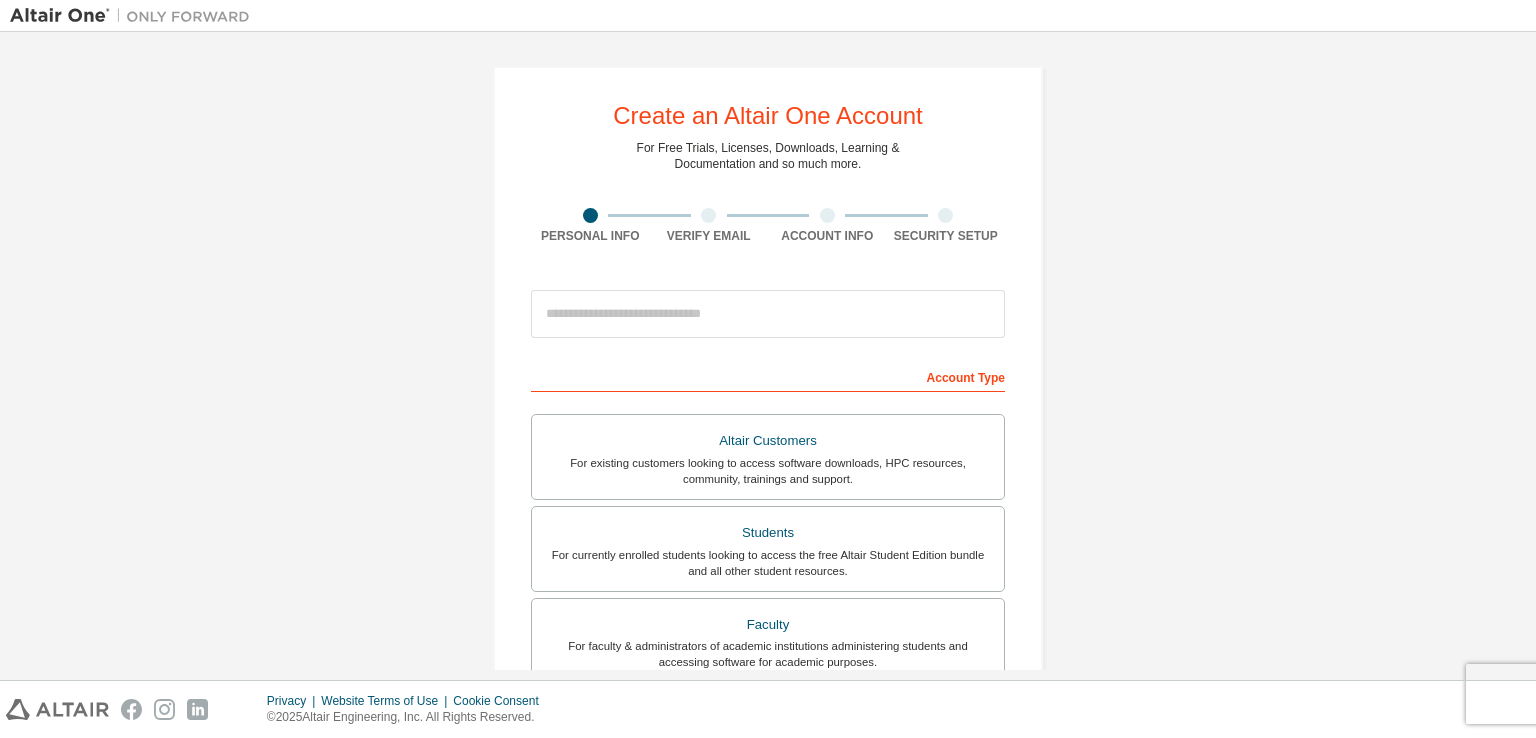 scroll, scrollTop: 0, scrollLeft: 0, axis: both 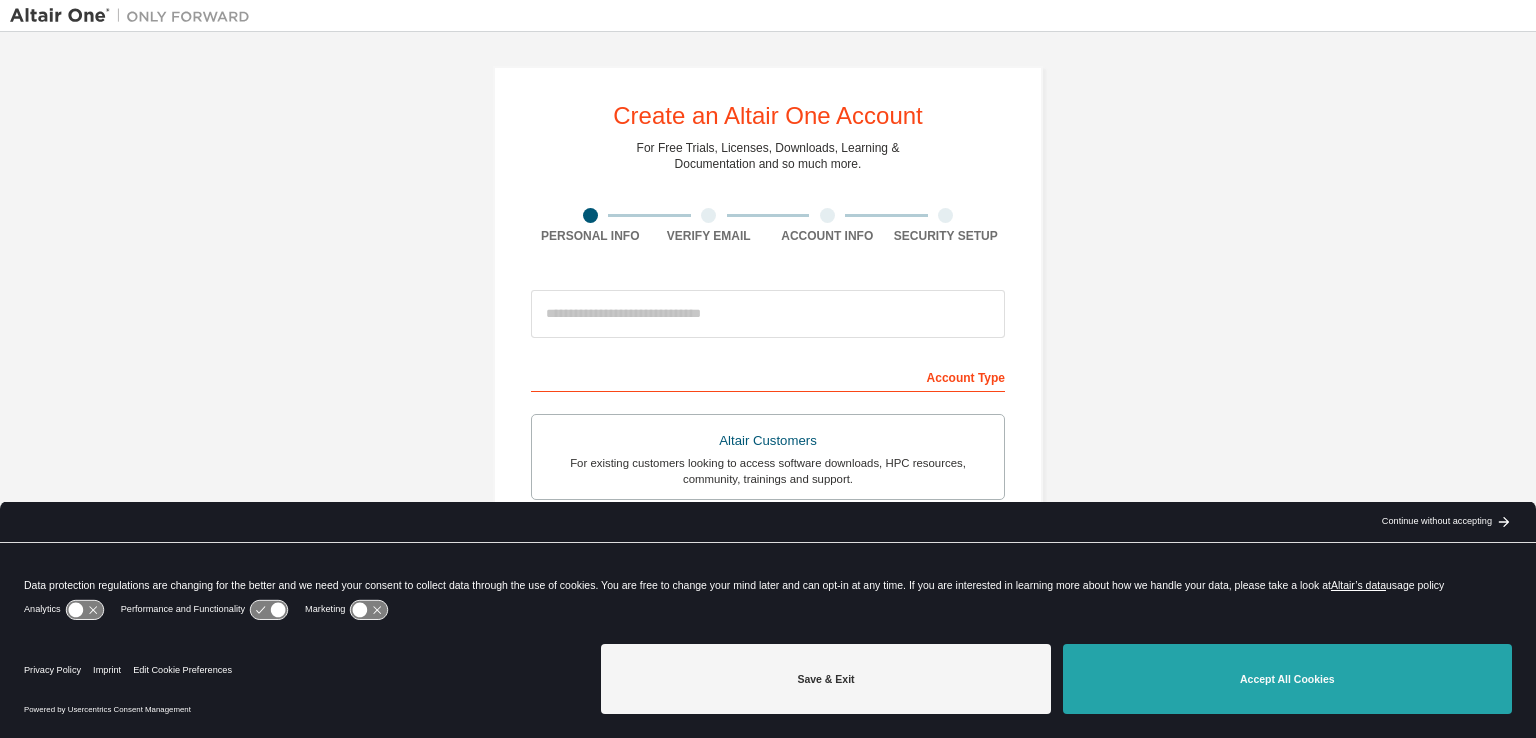 click on "Accept All Cookies" at bounding box center (1287, 679) 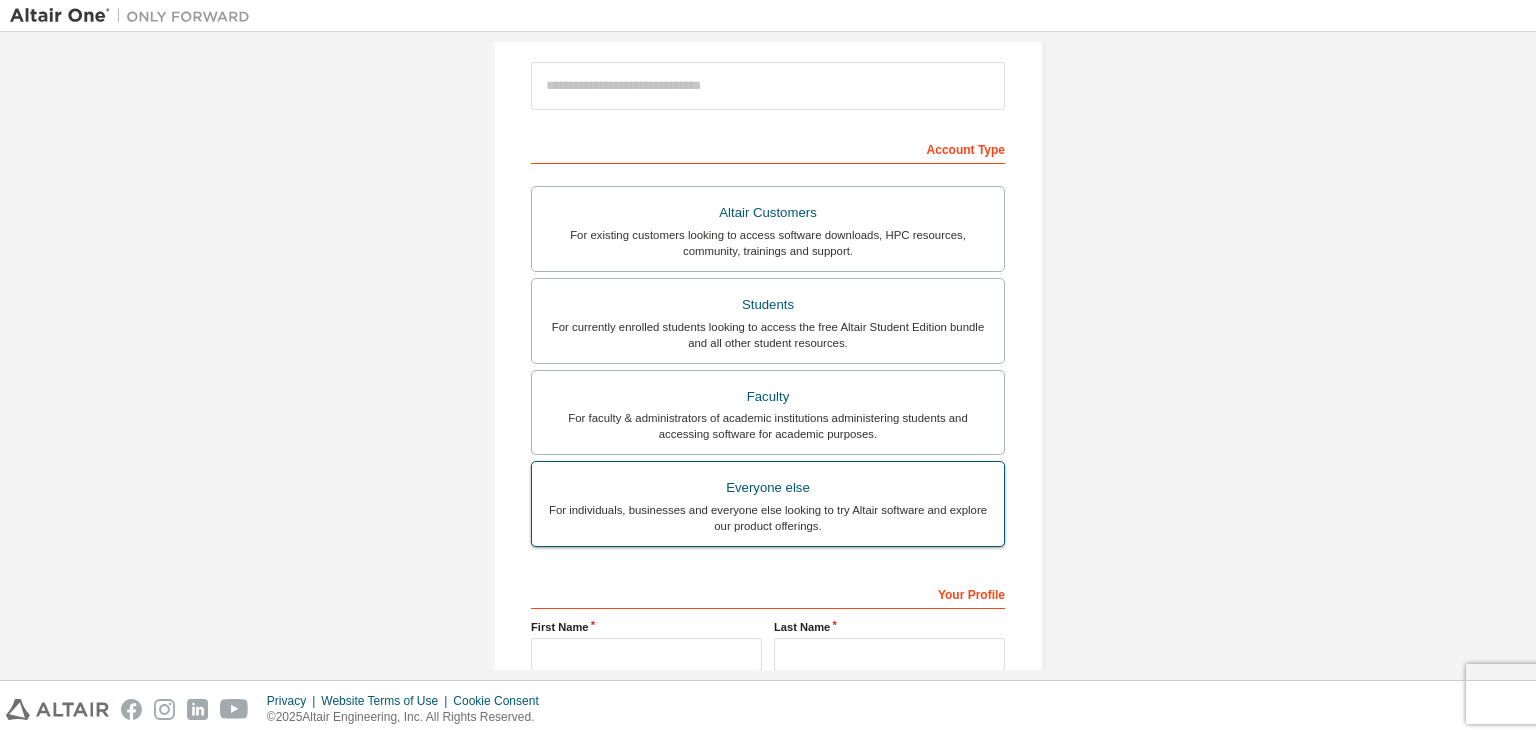 scroll, scrollTop: 284, scrollLeft: 0, axis: vertical 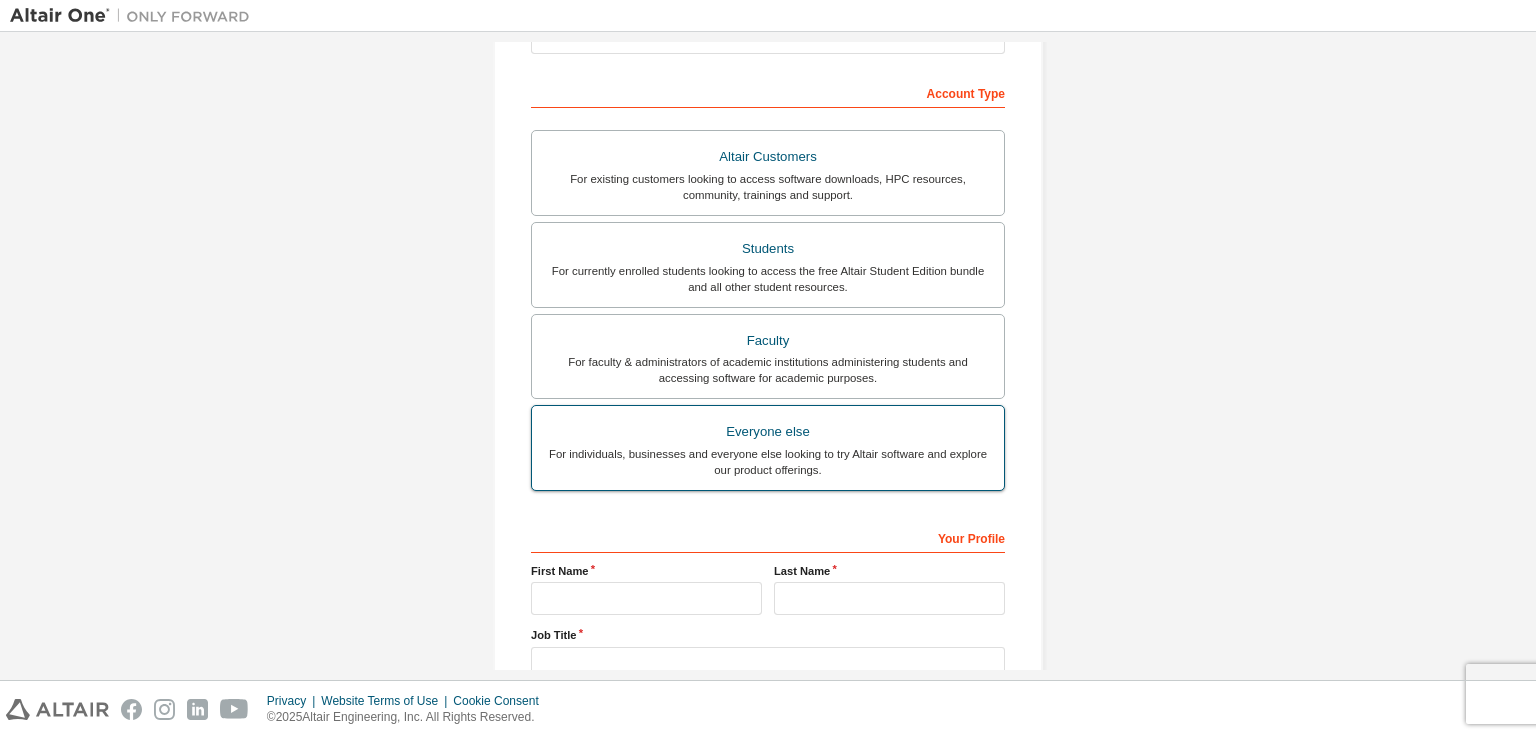 click on "For individuals, businesses and everyone else looking to try Altair software and explore our product offerings." at bounding box center (768, 462) 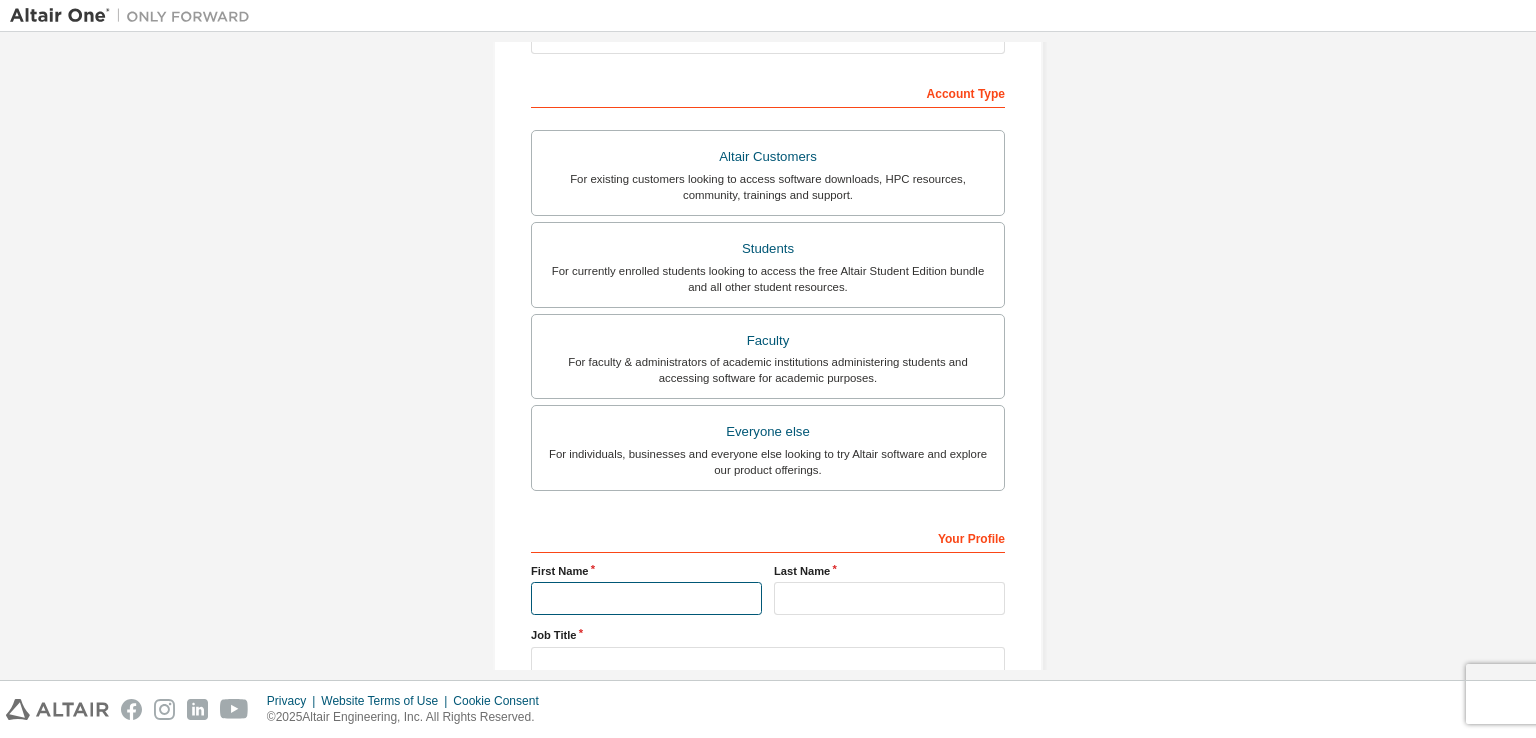 click at bounding box center (646, 598) 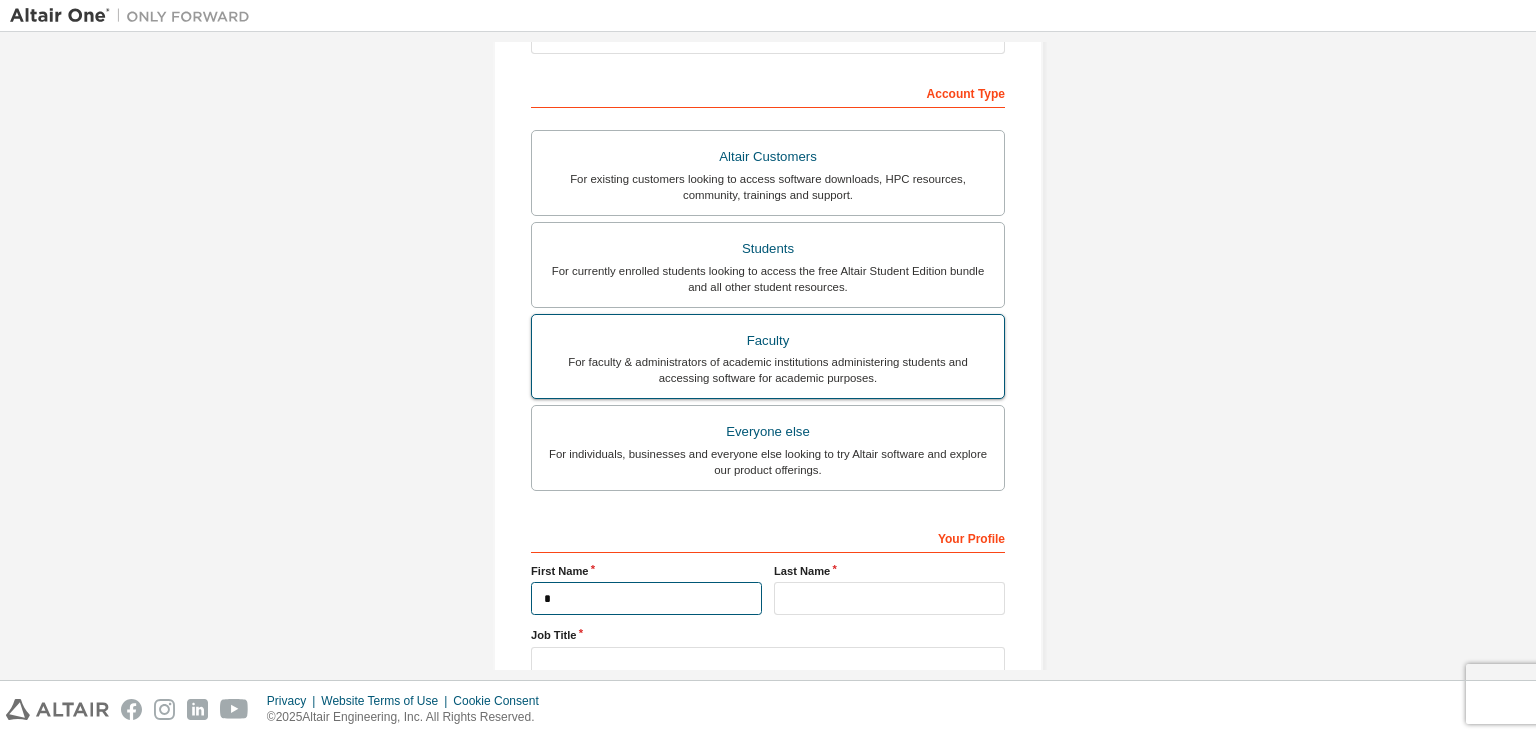 type on "******" 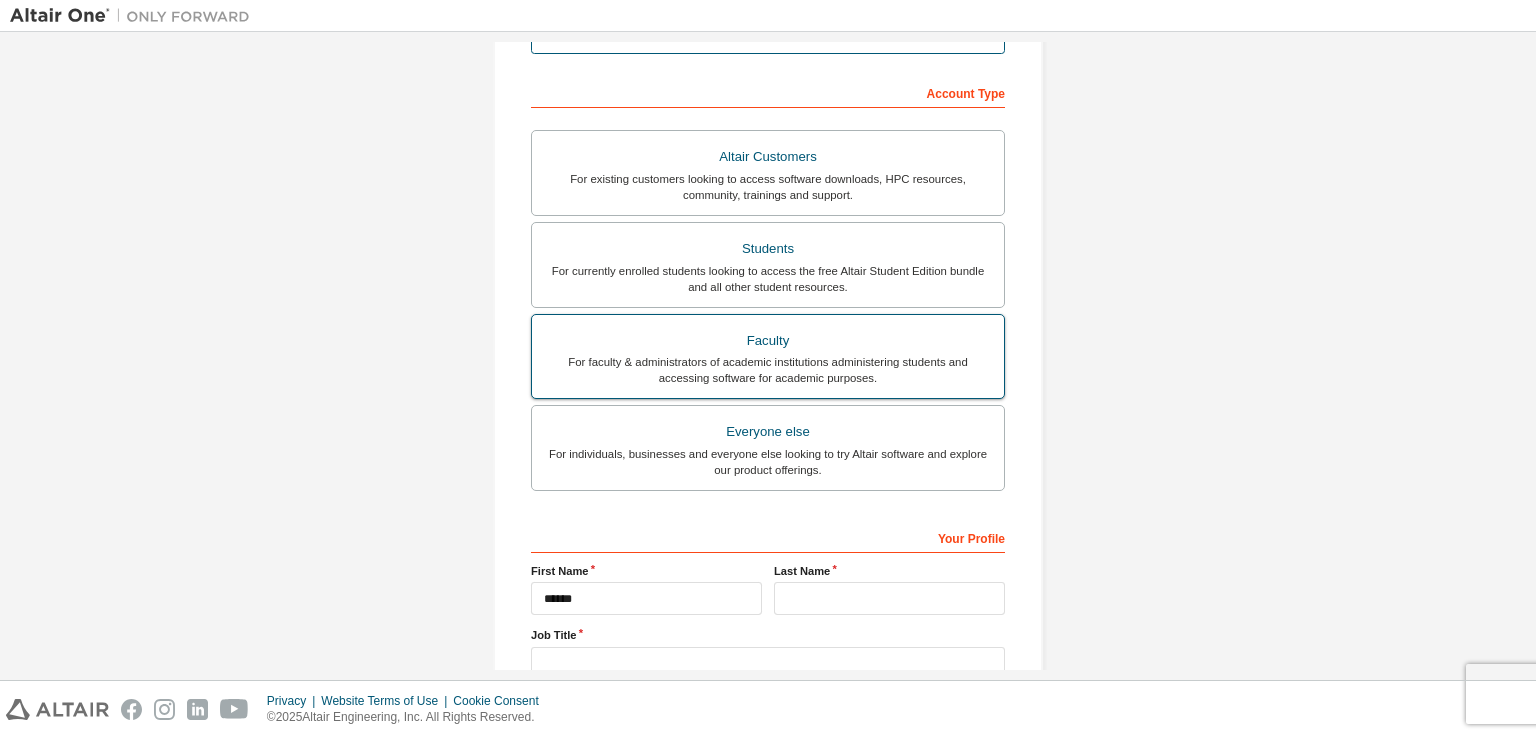 type on "**********" 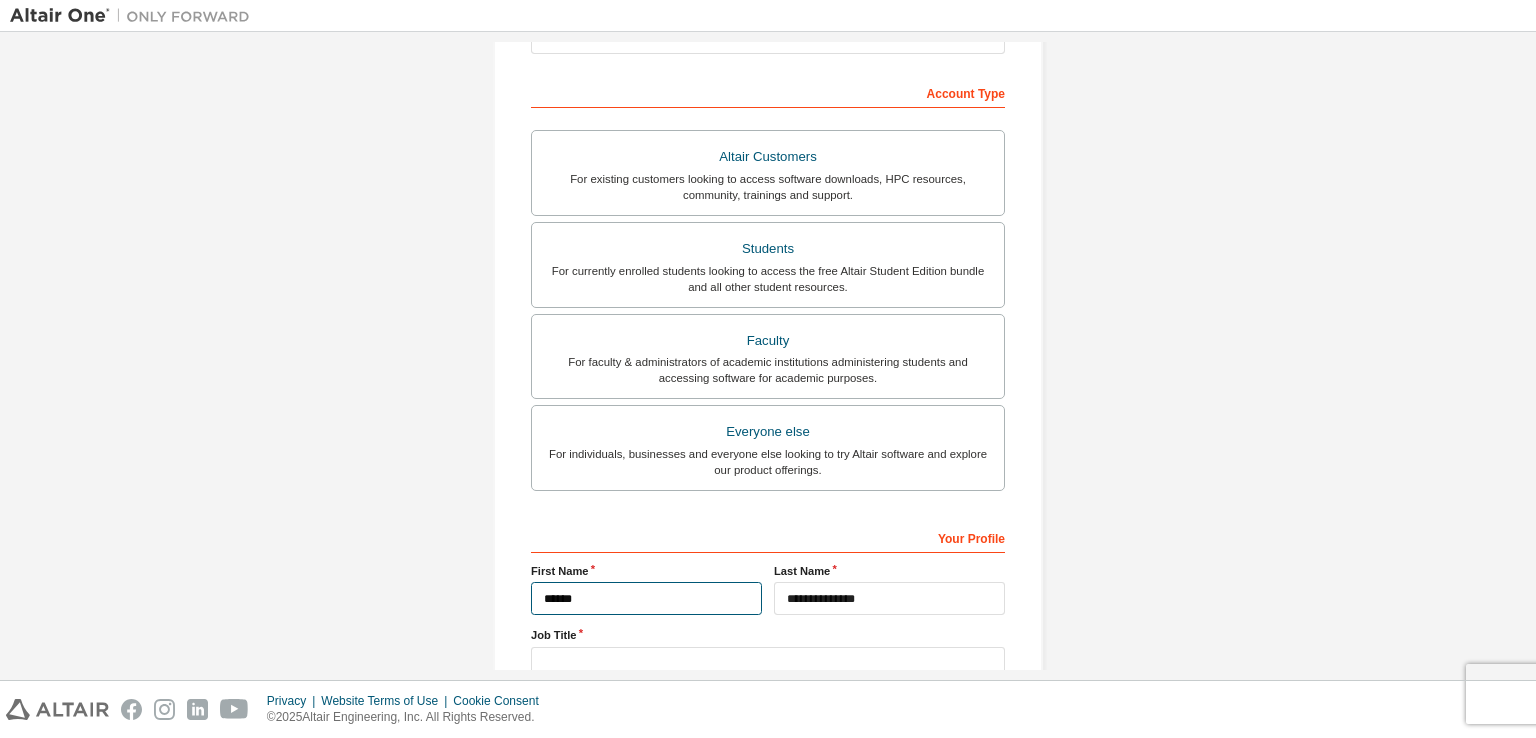 scroll, scrollTop: 388, scrollLeft: 0, axis: vertical 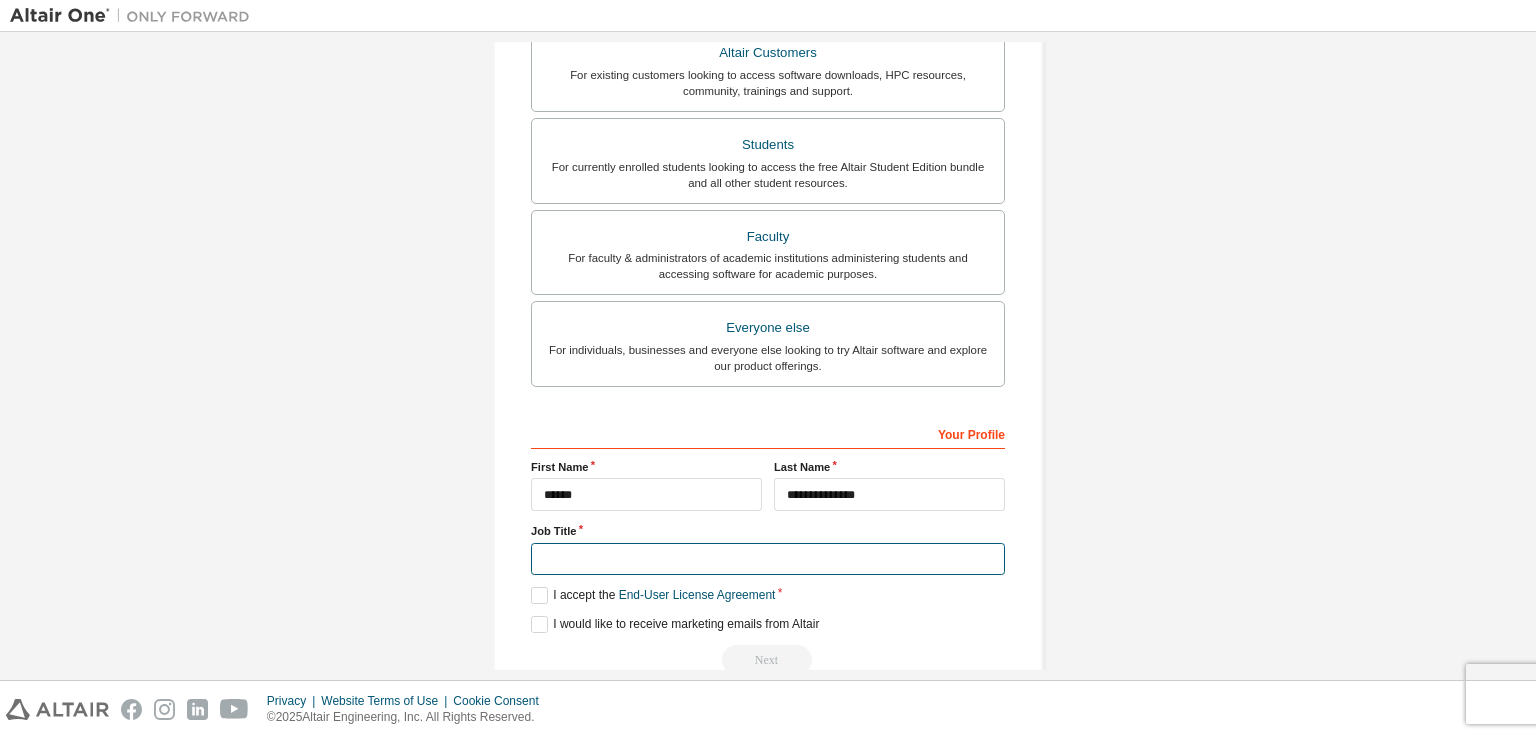 click at bounding box center [768, 559] 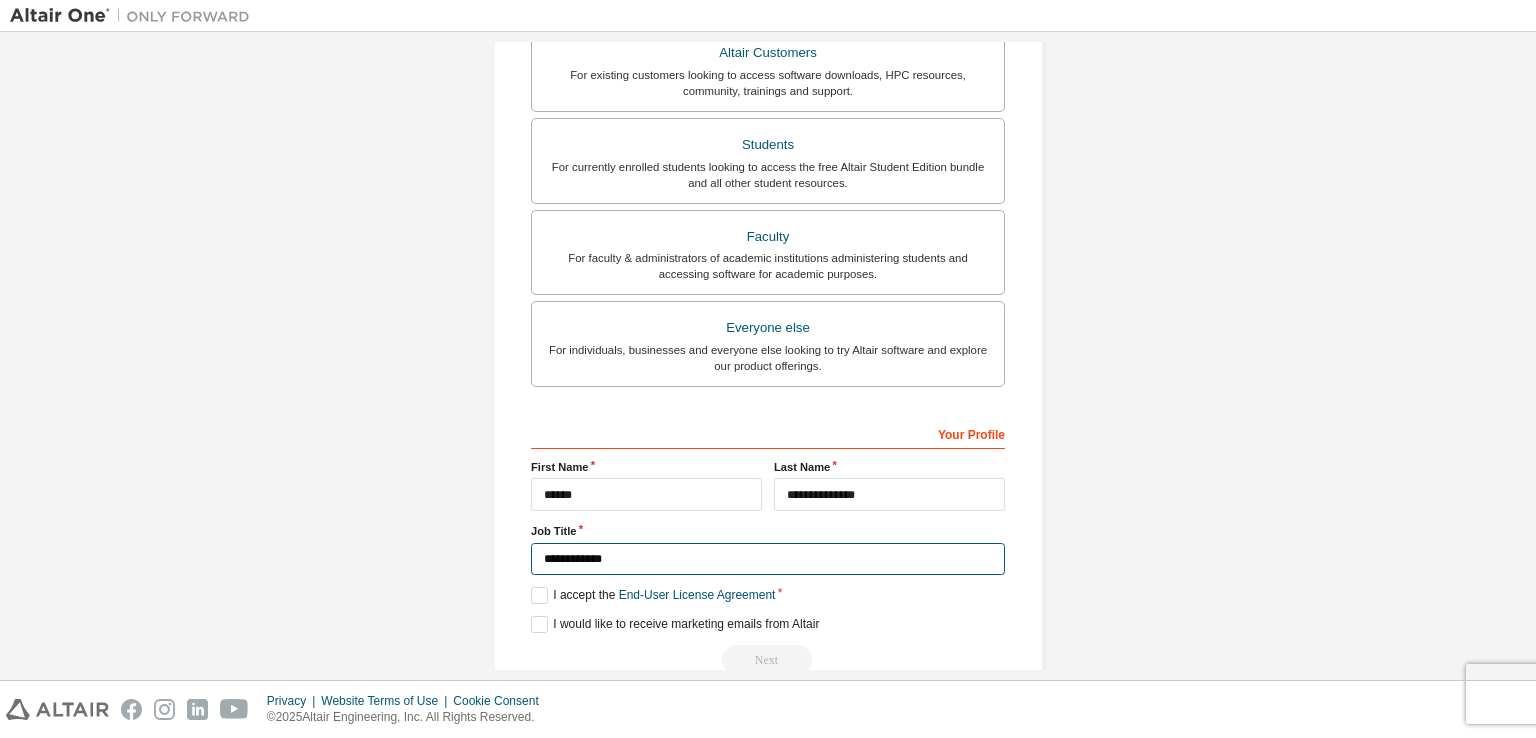 scroll, scrollTop: 404, scrollLeft: 0, axis: vertical 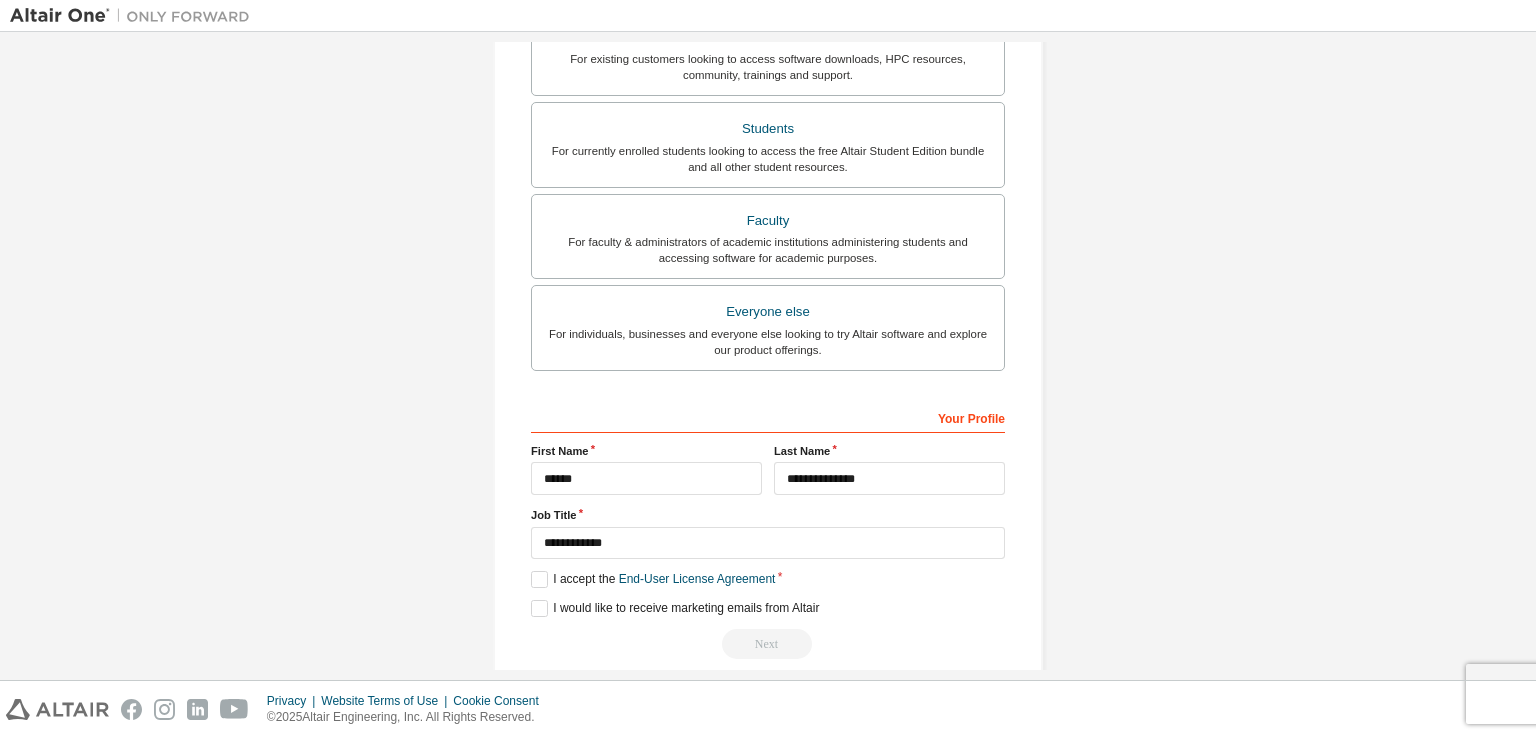 click on "**********" at bounding box center [768, 530] 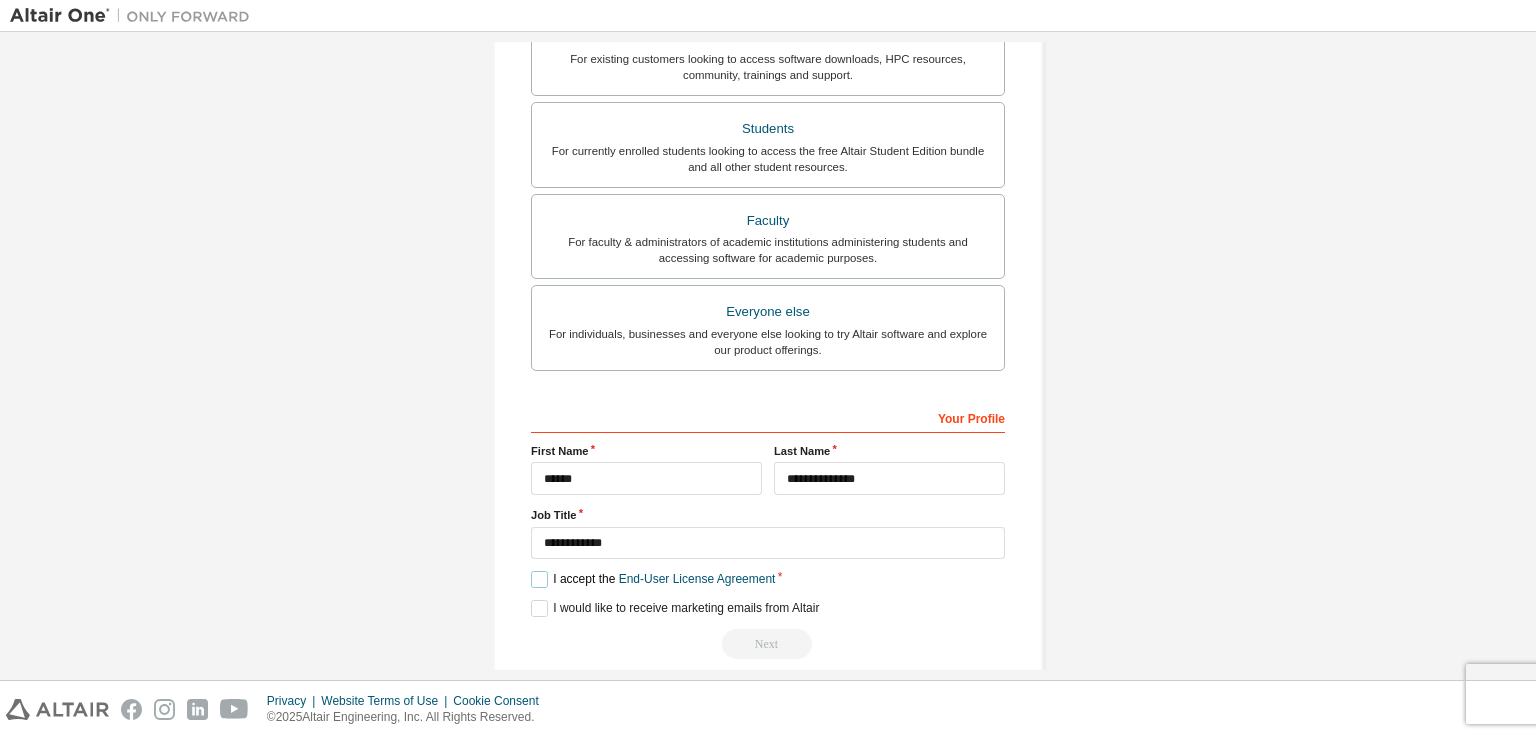 click on "I accept the    End-User License Agreement" at bounding box center (653, 579) 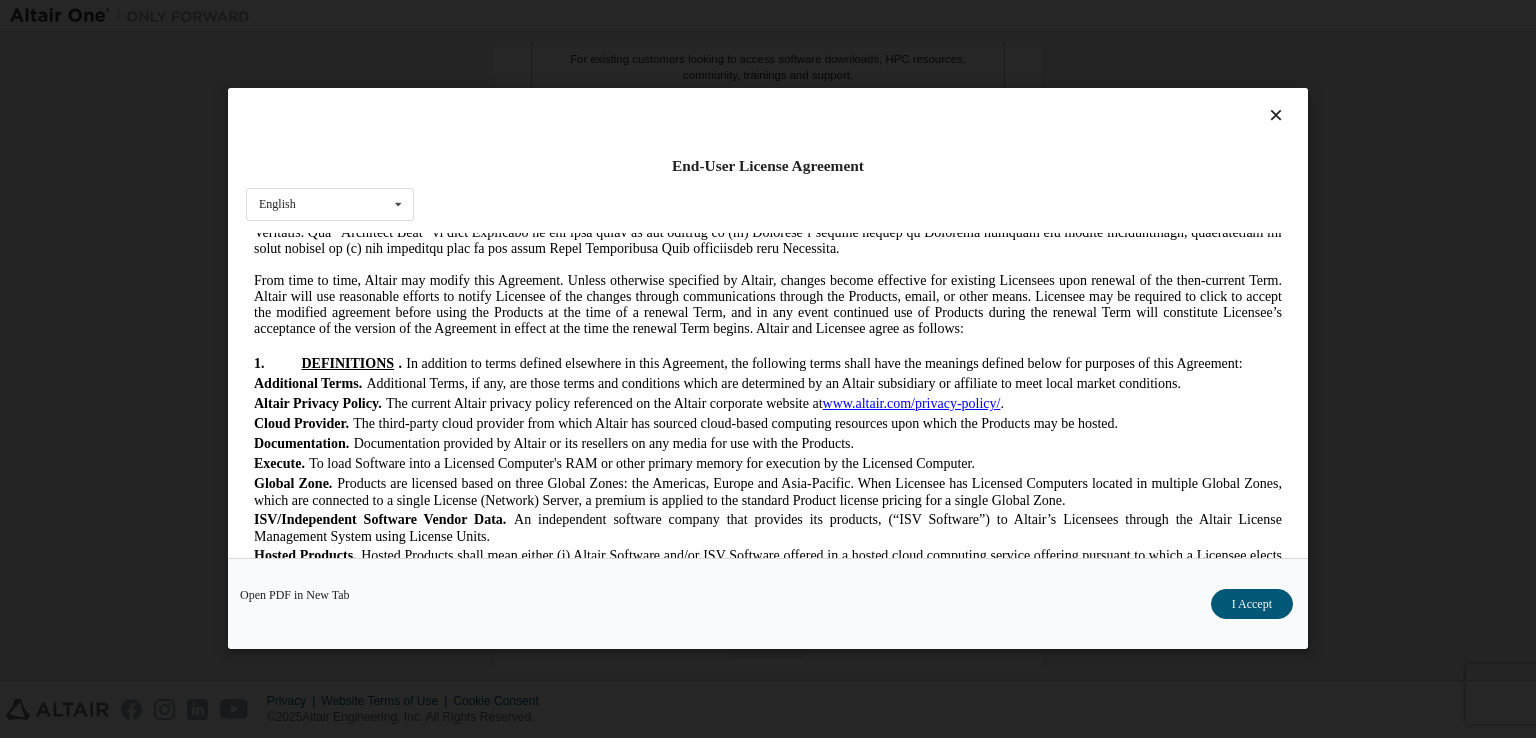 scroll, scrollTop: 334, scrollLeft: 0, axis: vertical 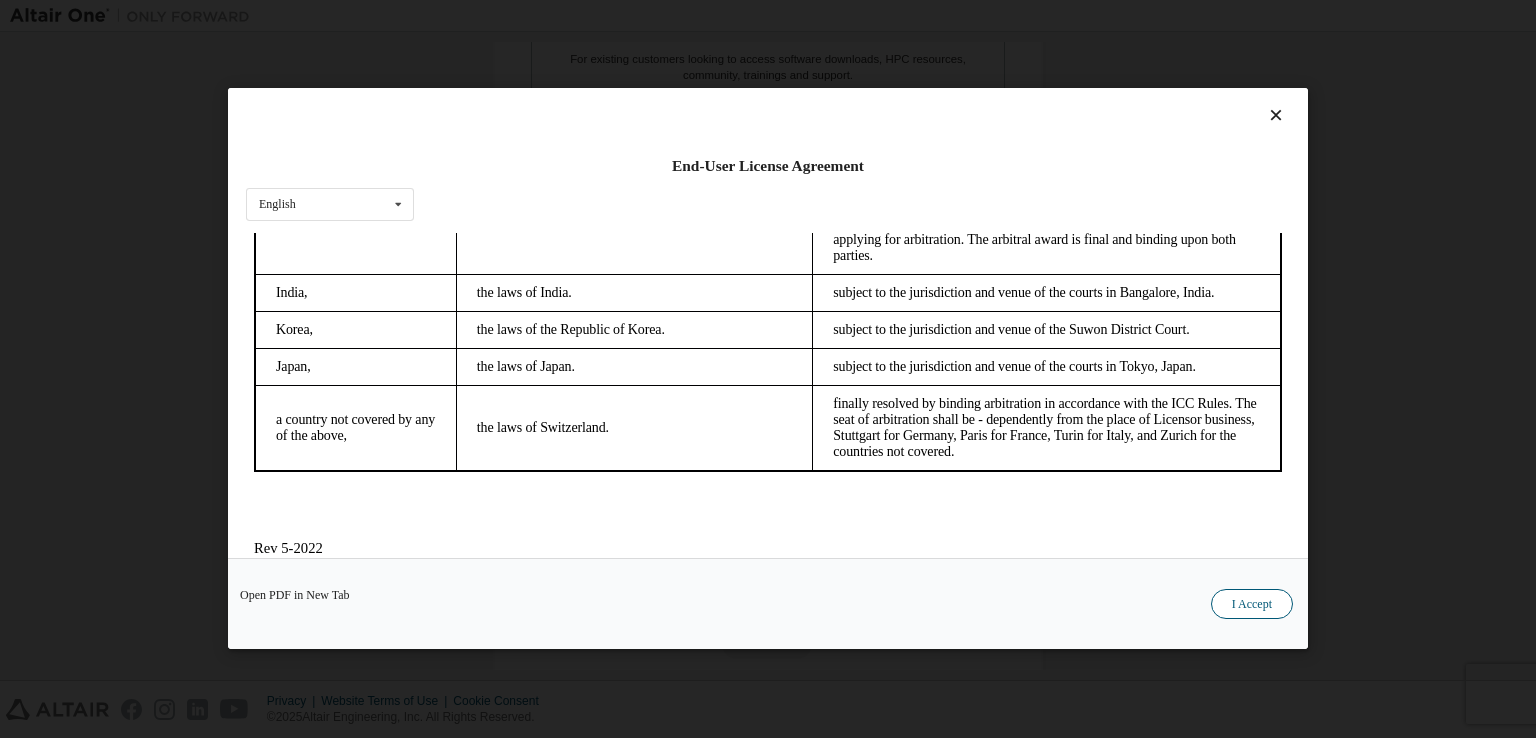 click on "I Accept" at bounding box center (1252, 605) 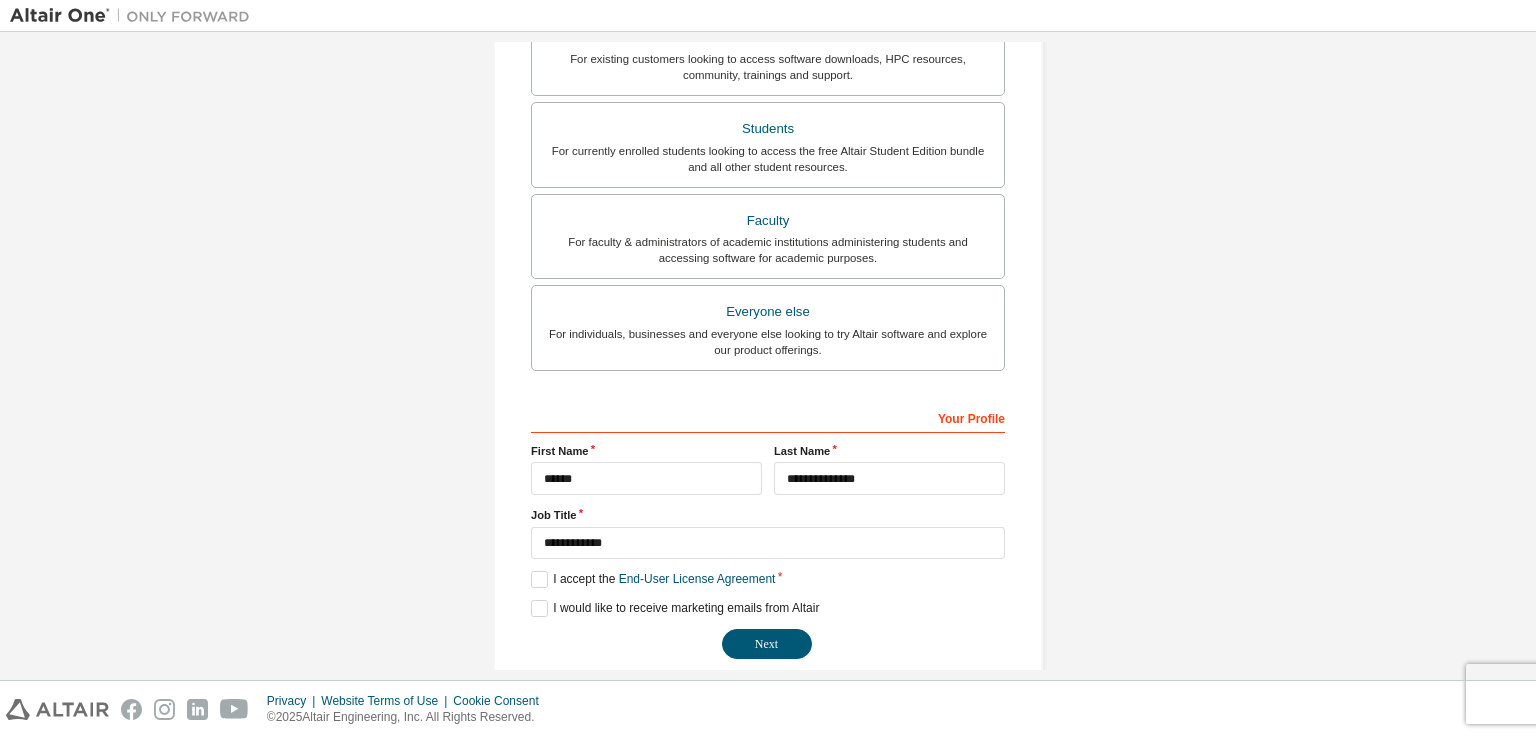 scroll, scrollTop: 427, scrollLeft: 0, axis: vertical 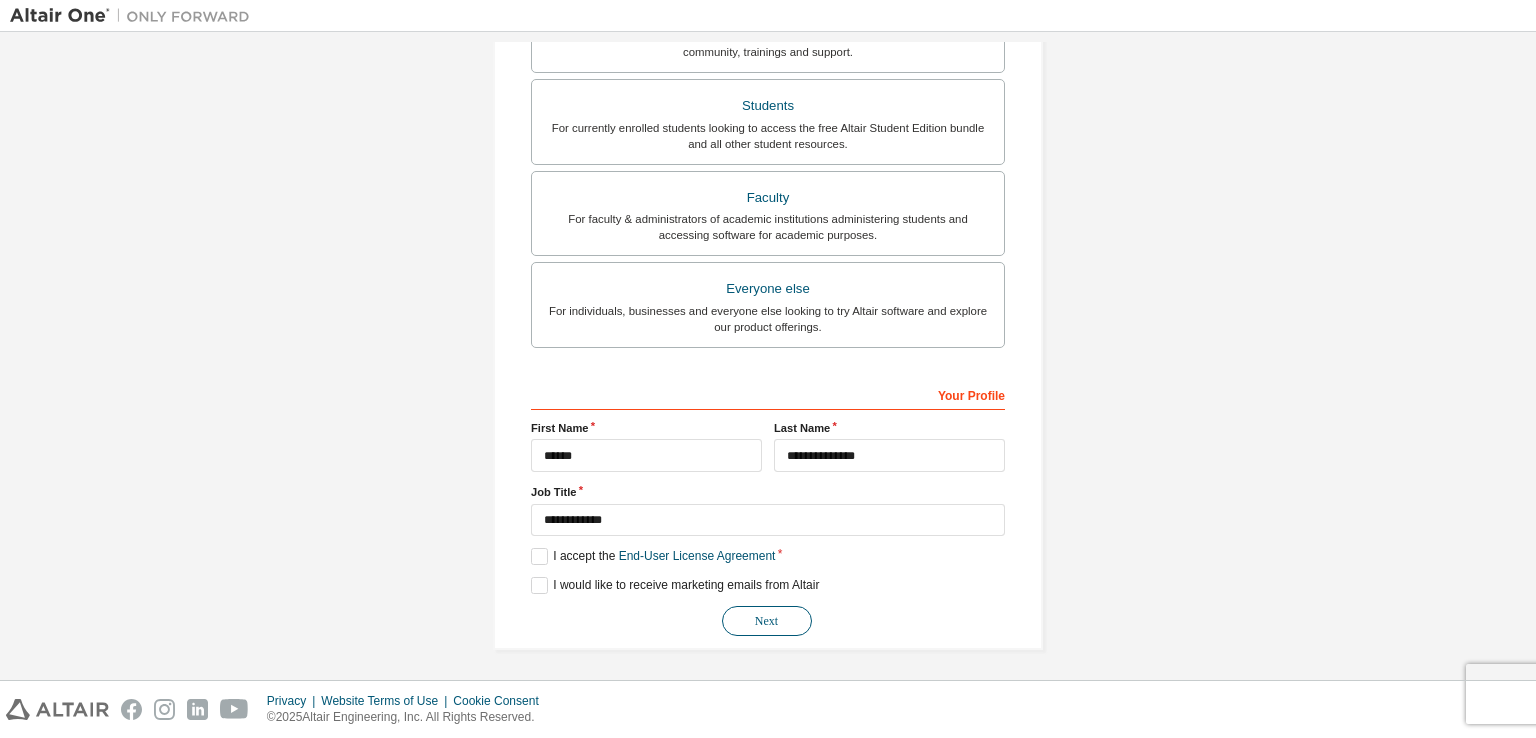 click on "Next" at bounding box center (767, 621) 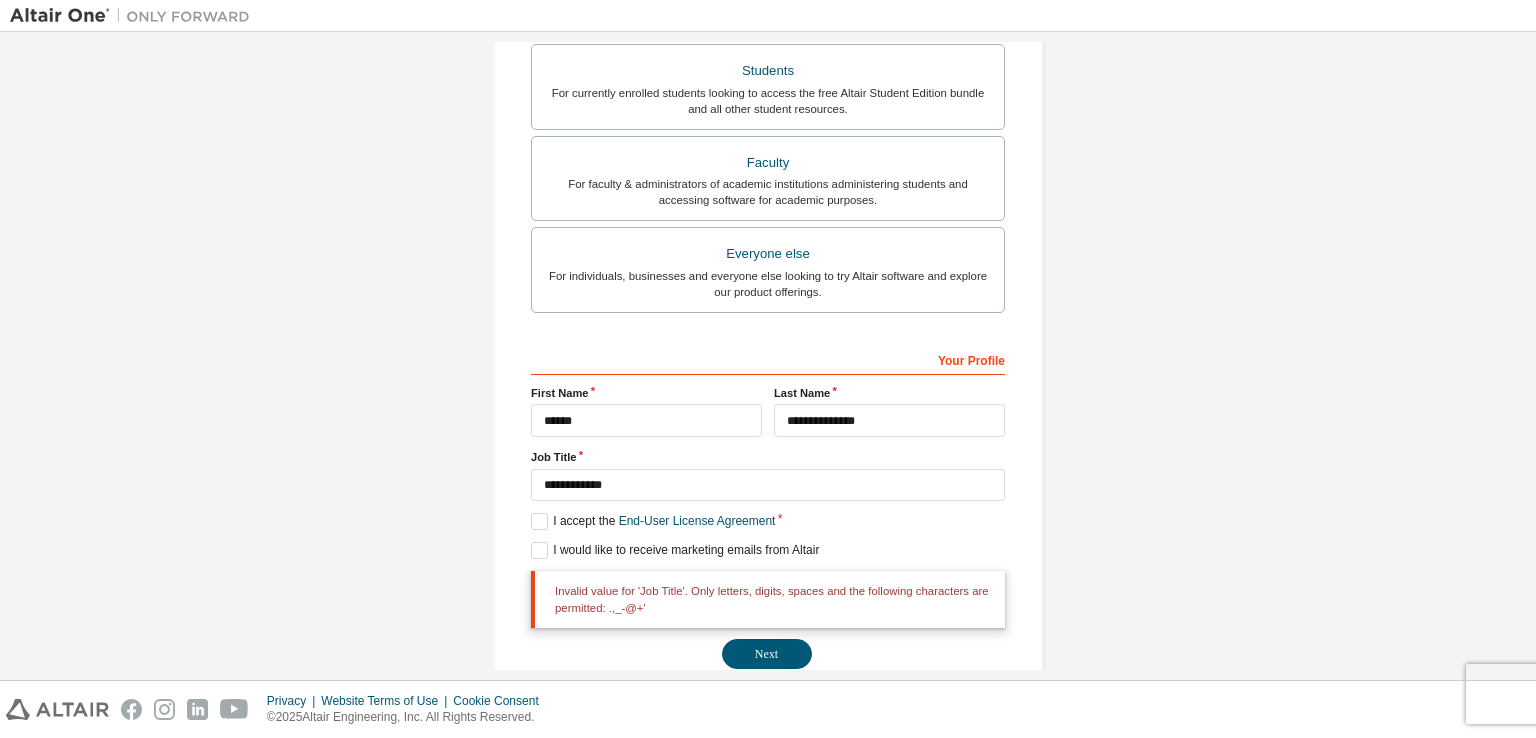 scroll, scrollTop: 463, scrollLeft: 0, axis: vertical 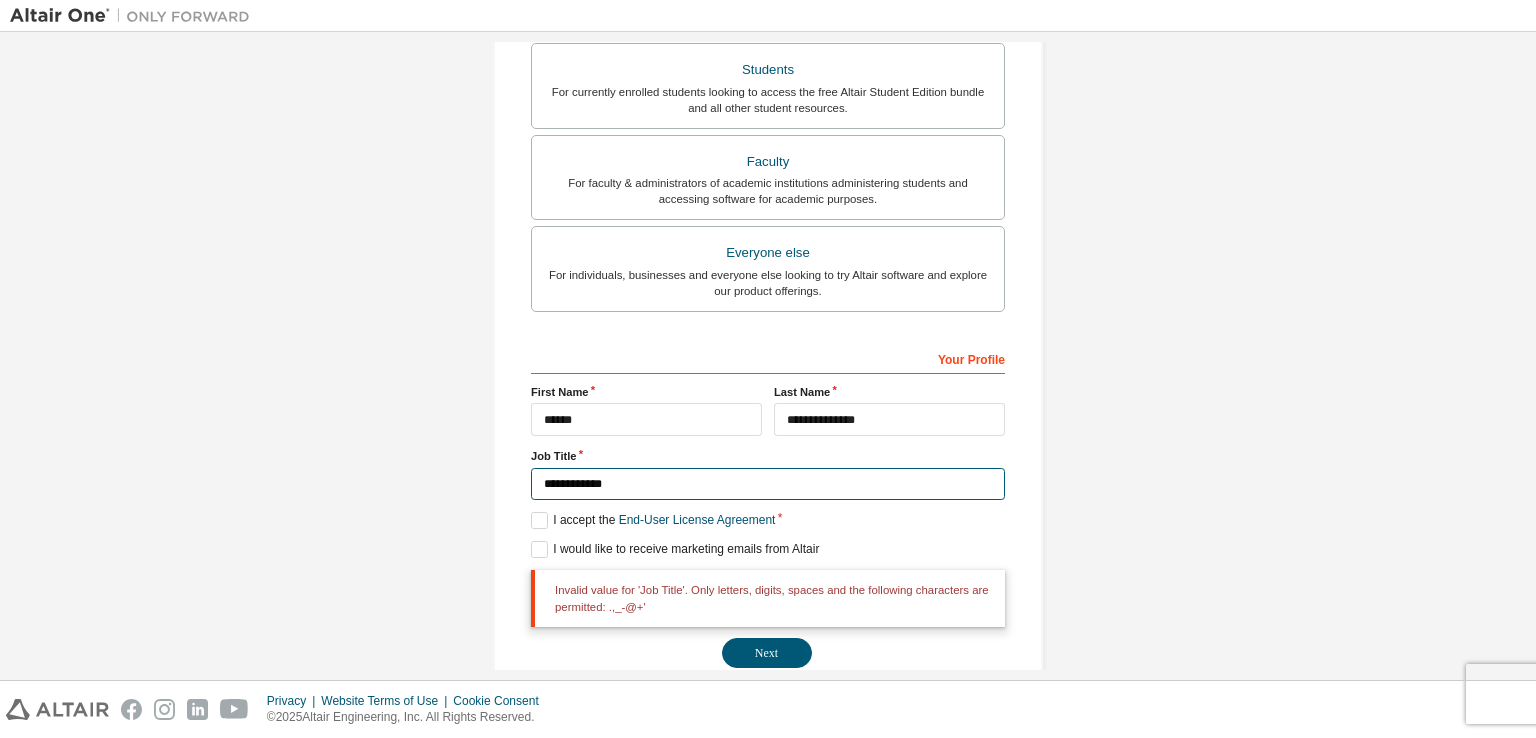 click on "**********" at bounding box center (768, 484) 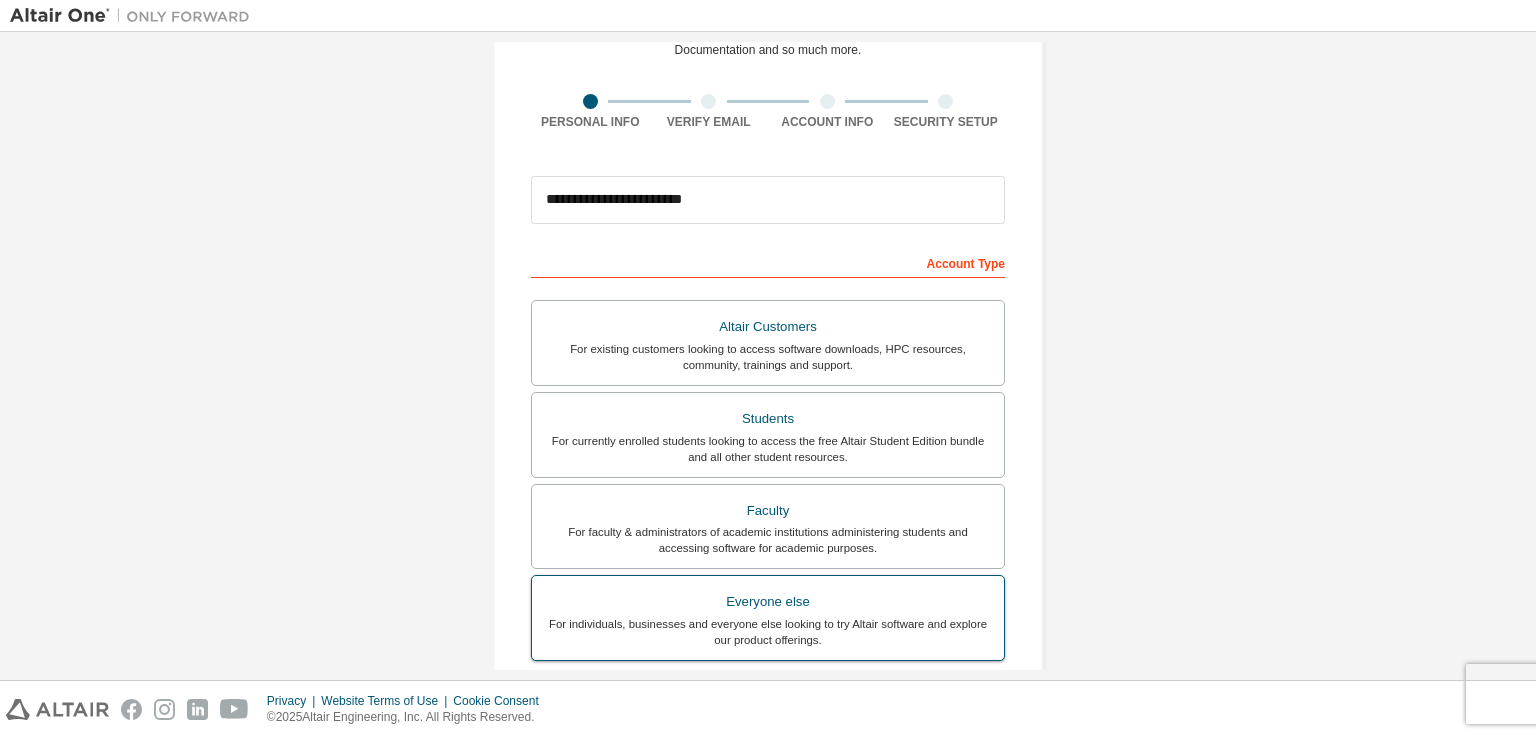 scroll, scrollTop: 112, scrollLeft: 0, axis: vertical 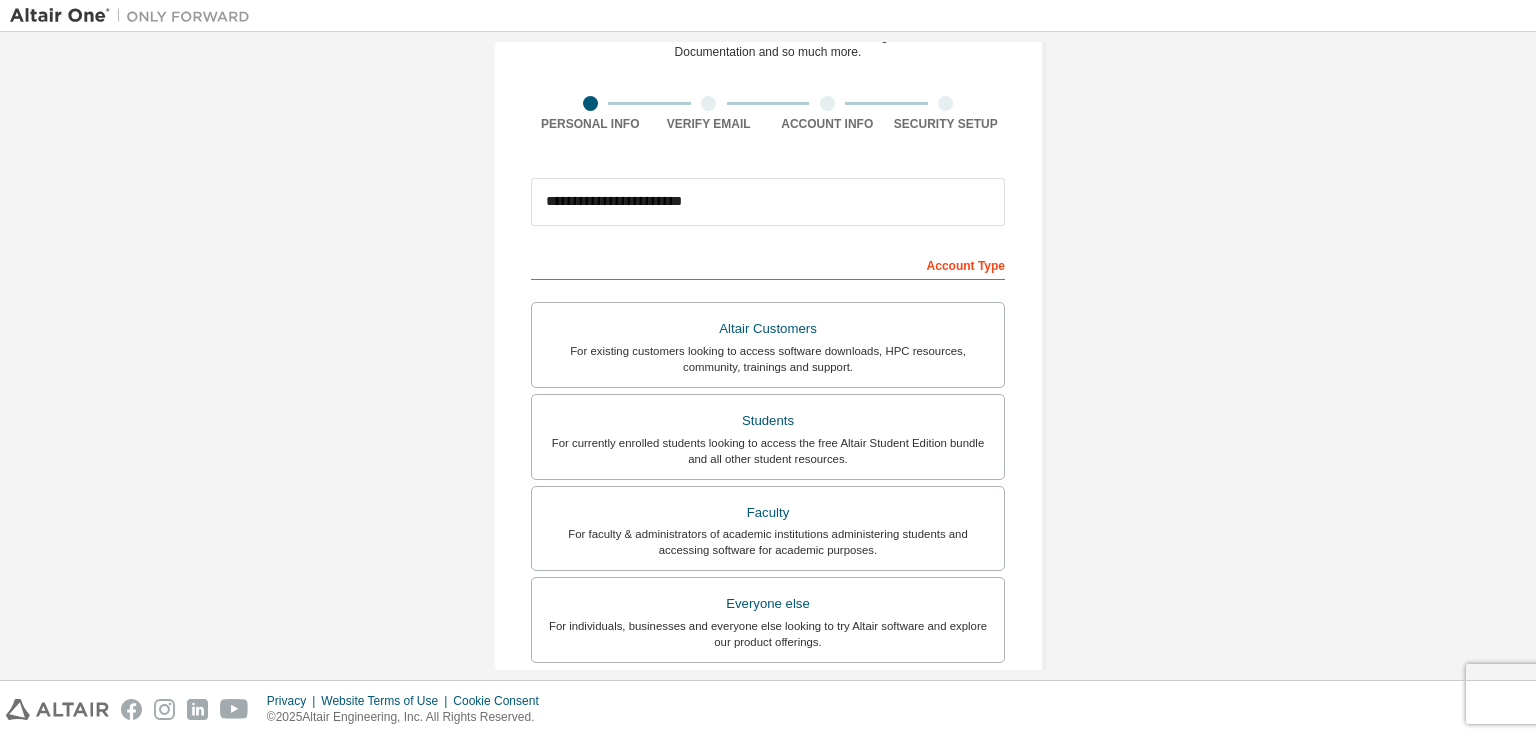 type on "********" 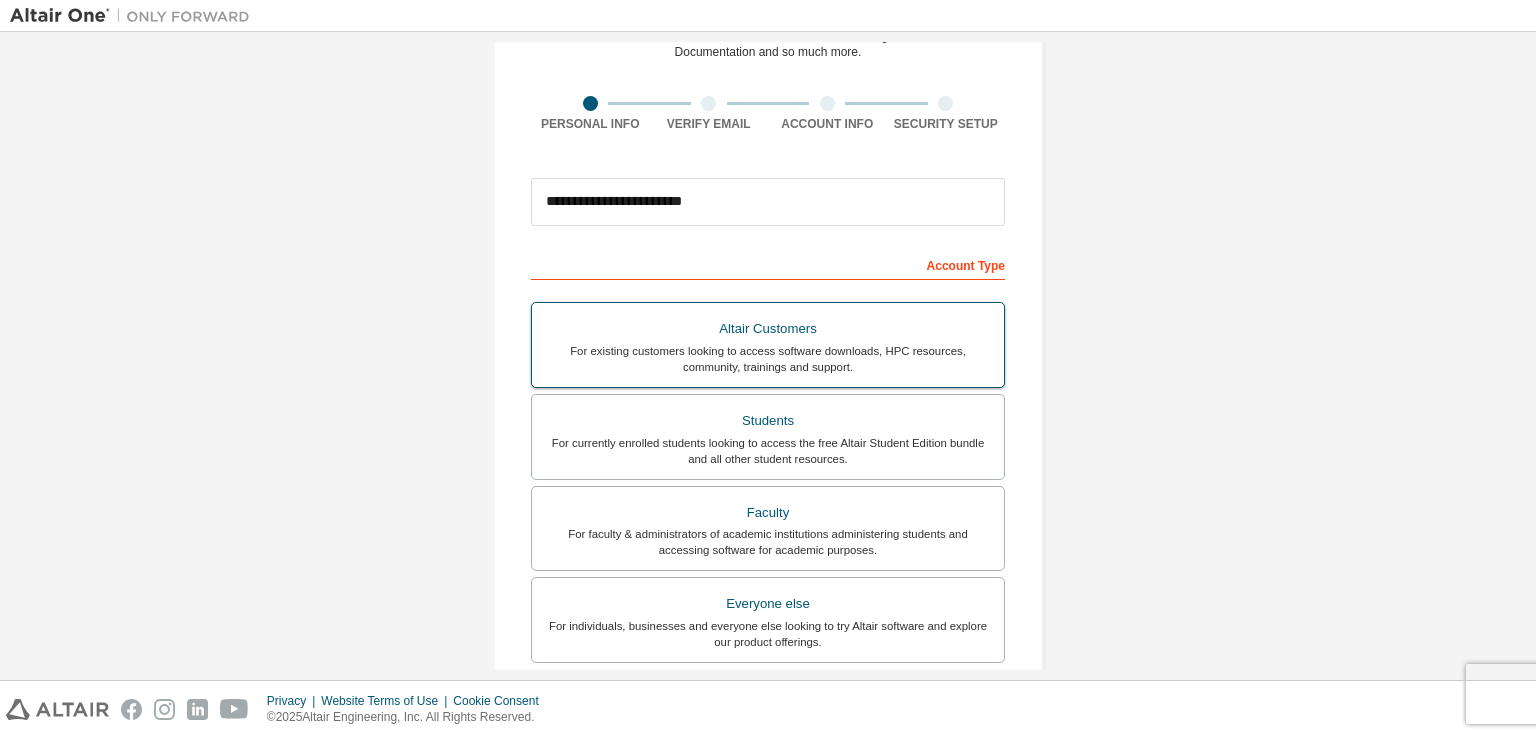 click on "For existing customers looking to access software downloads, HPC resources, community, trainings and support." at bounding box center [768, 359] 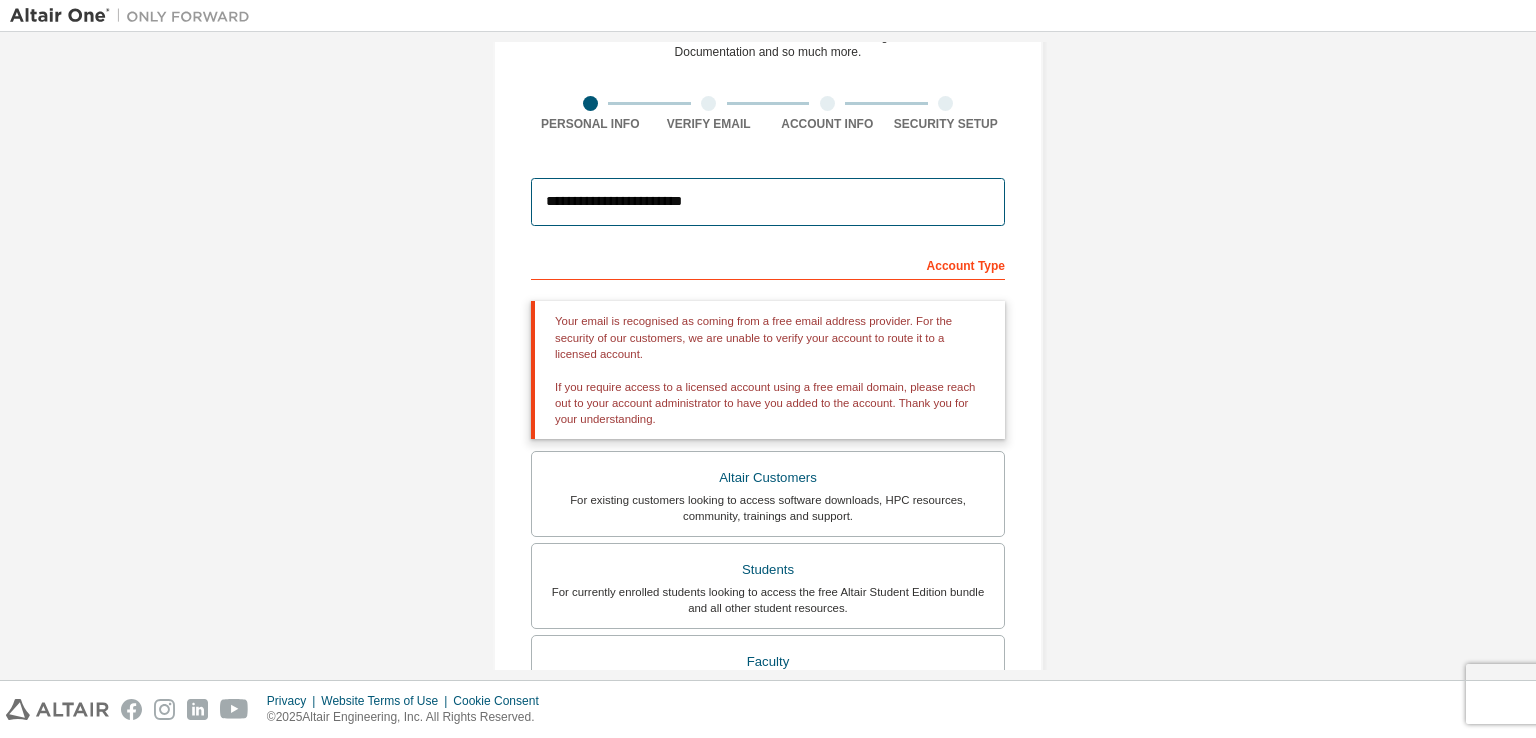 drag, startPoint x: 724, startPoint y: 194, endPoint x: 512, endPoint y: 193, distance: 212.00237 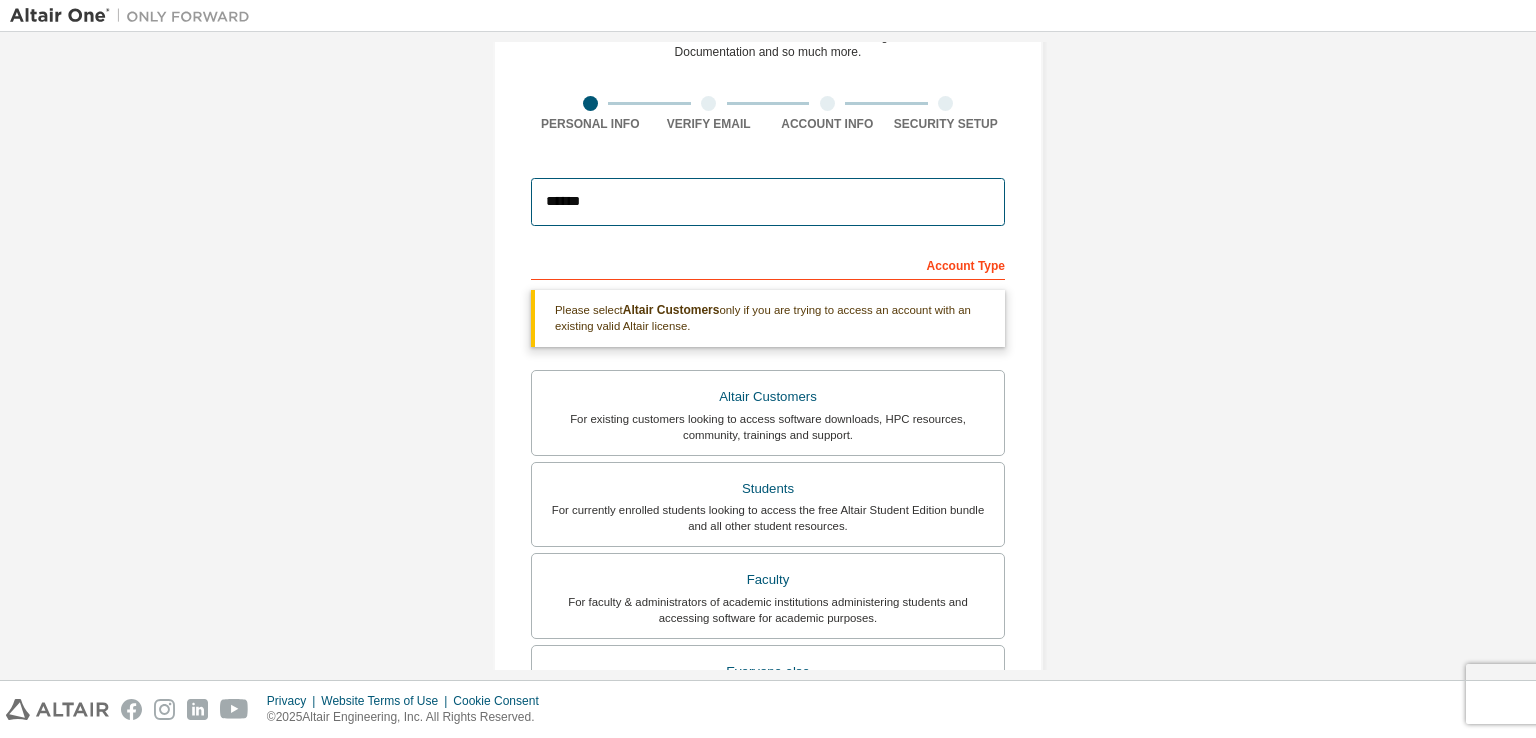 type on "**********" 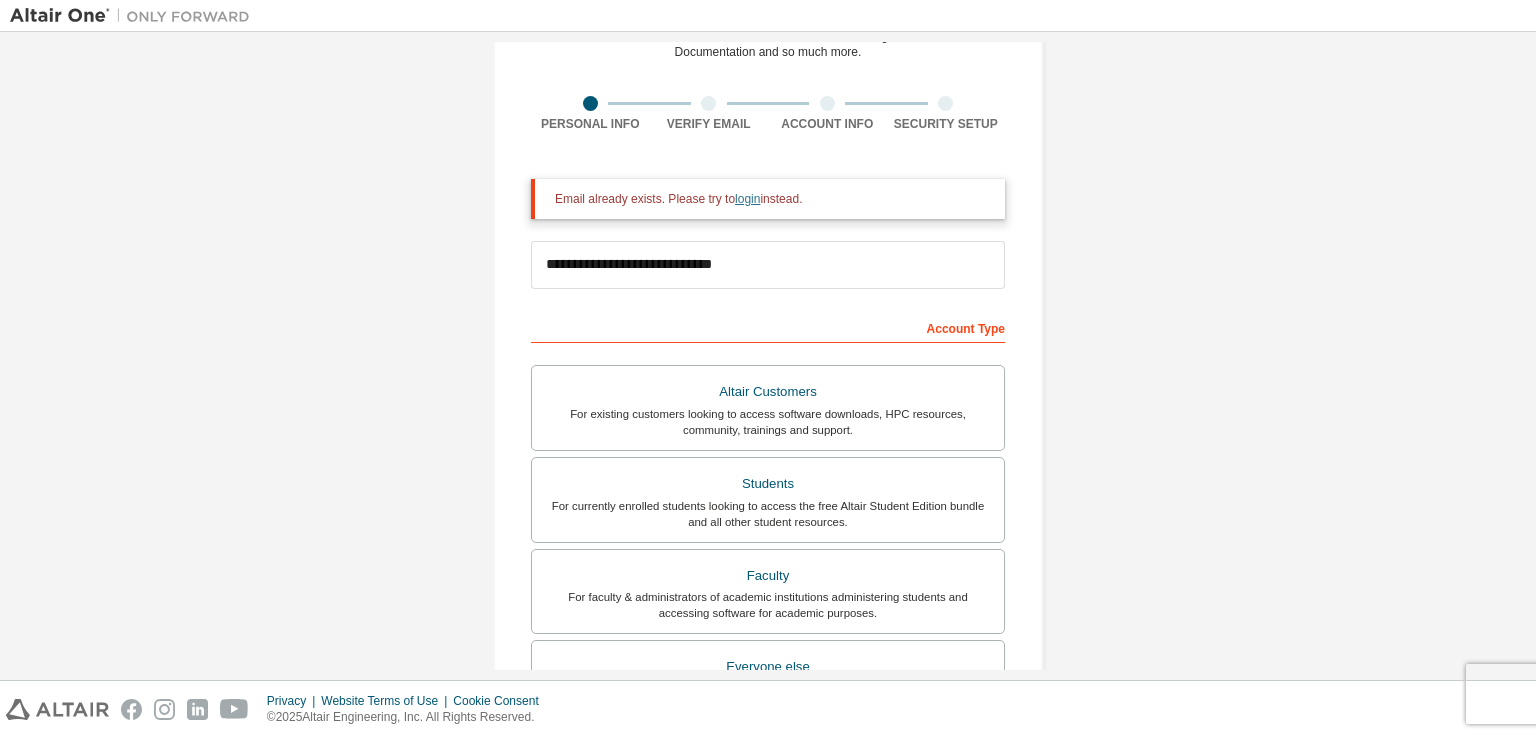 click on "login" at bounding box center (747, 199) 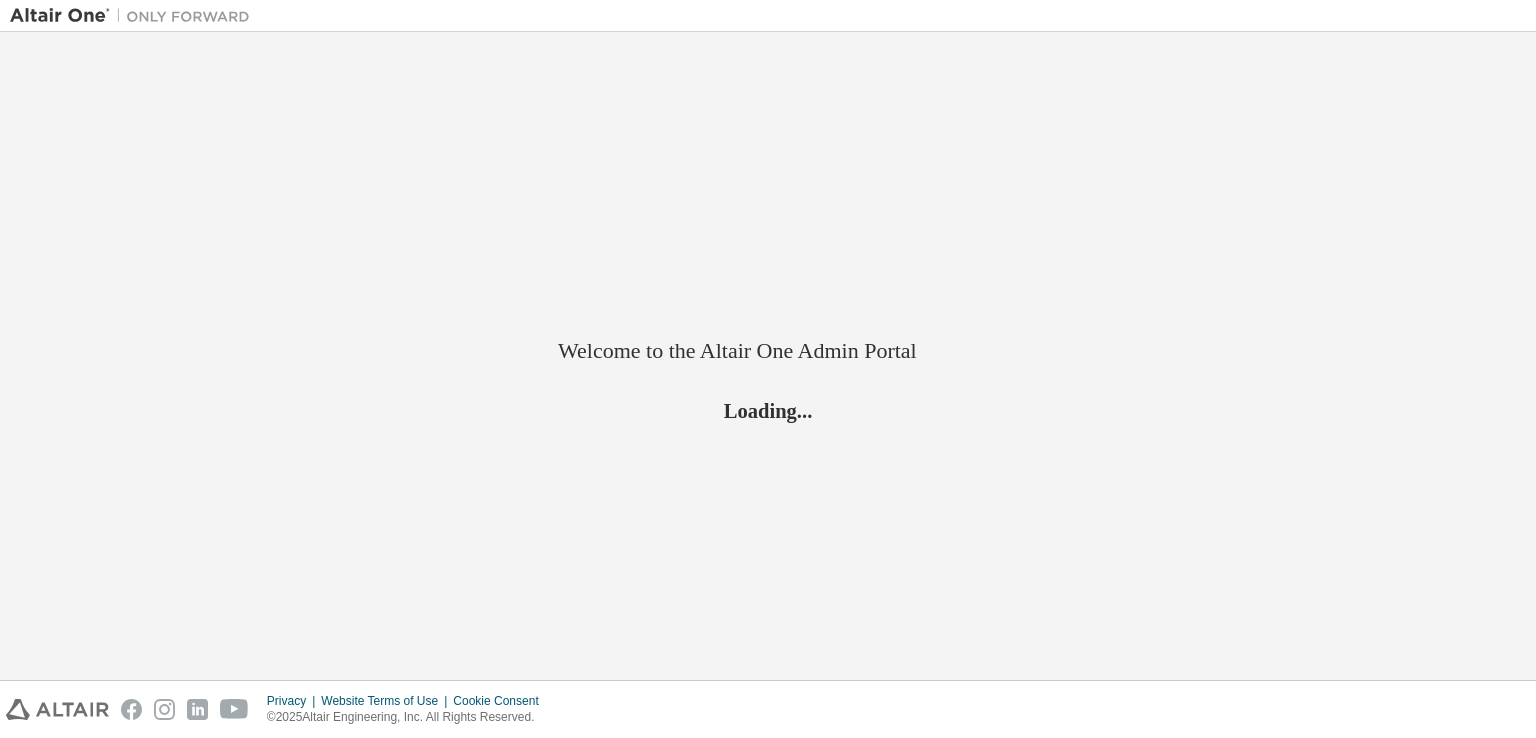 scroll, scrollTop: 0, scrollLeft: 0, axis: both 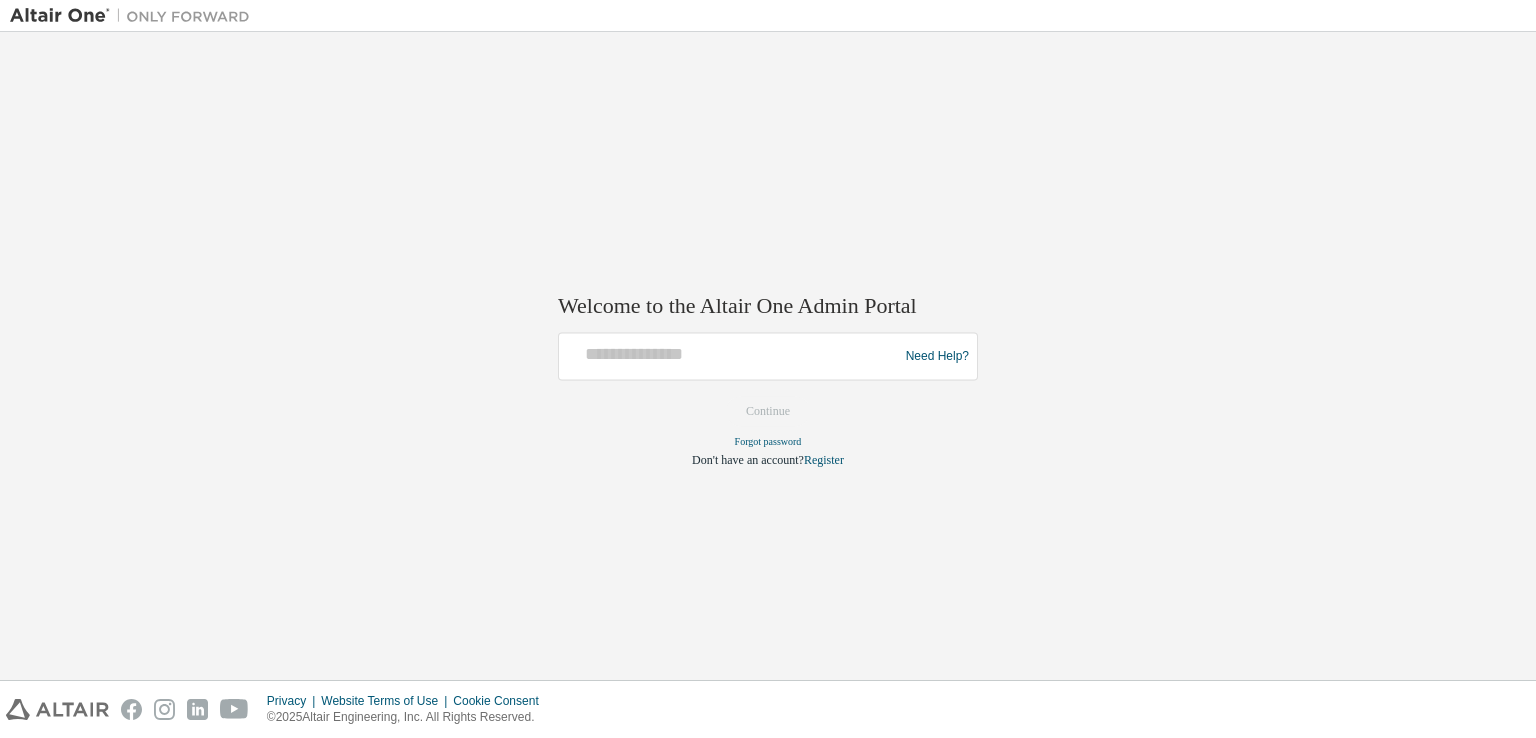 click at bounding box center (731, 357) 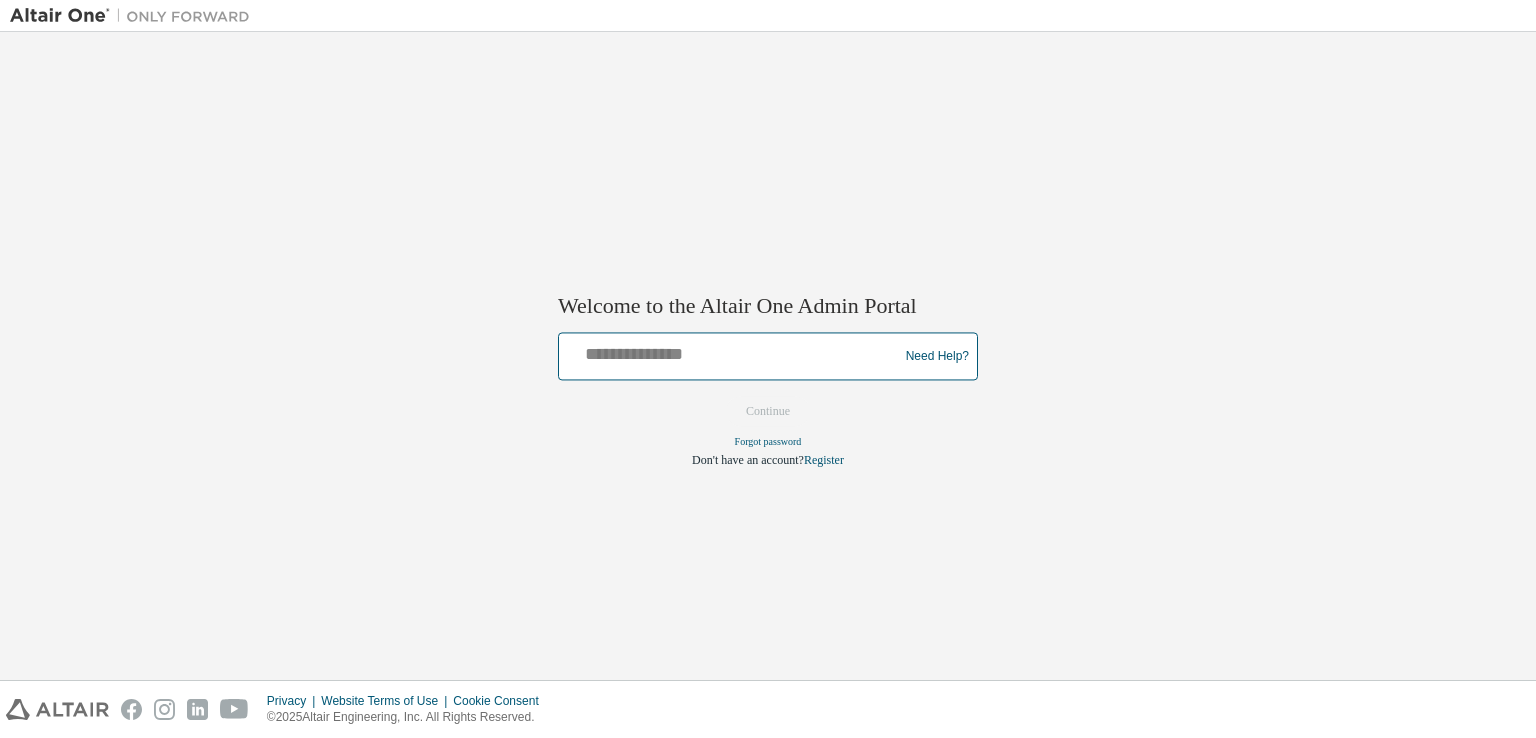 click at bounding box center [731, 352] 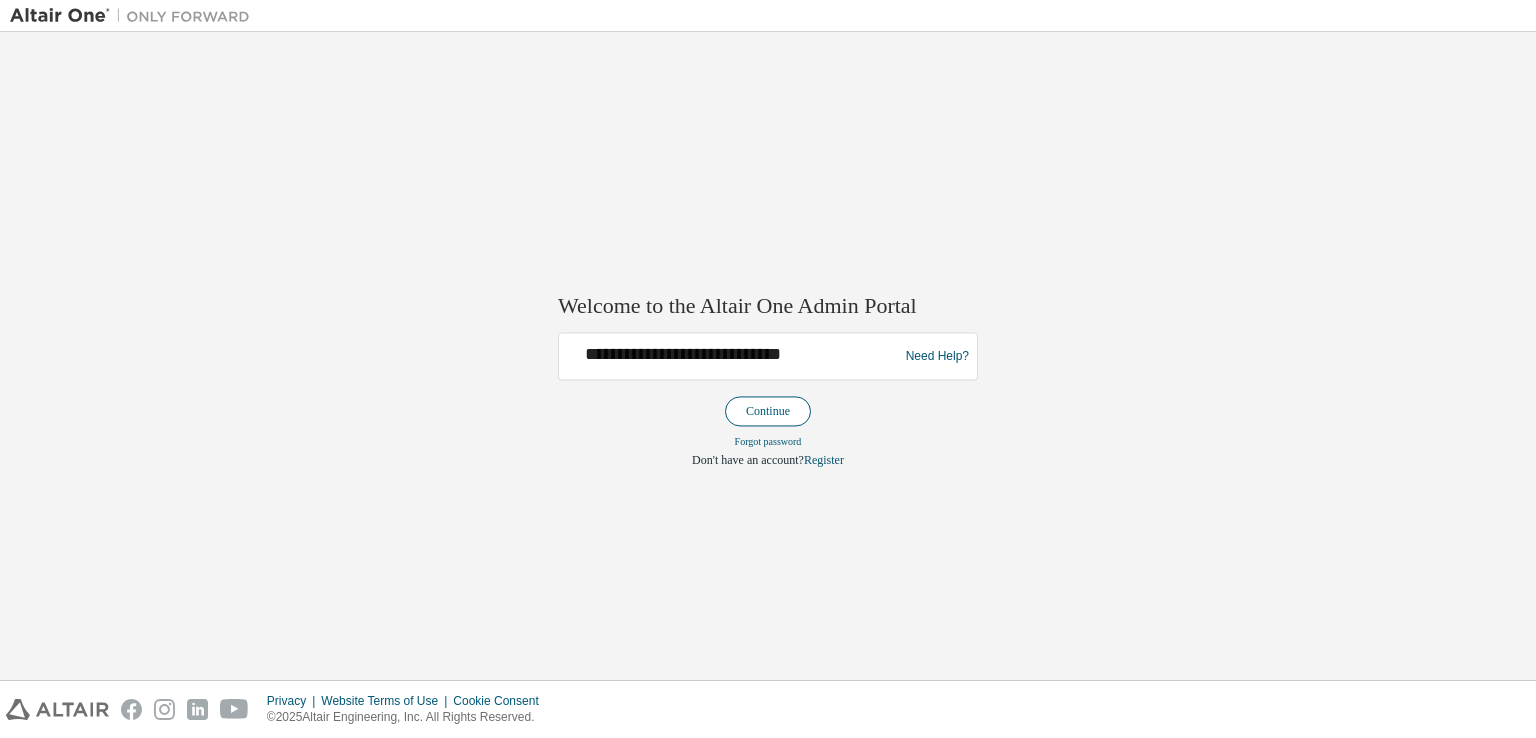 click on "Continue" at bounding box center [768, 412] 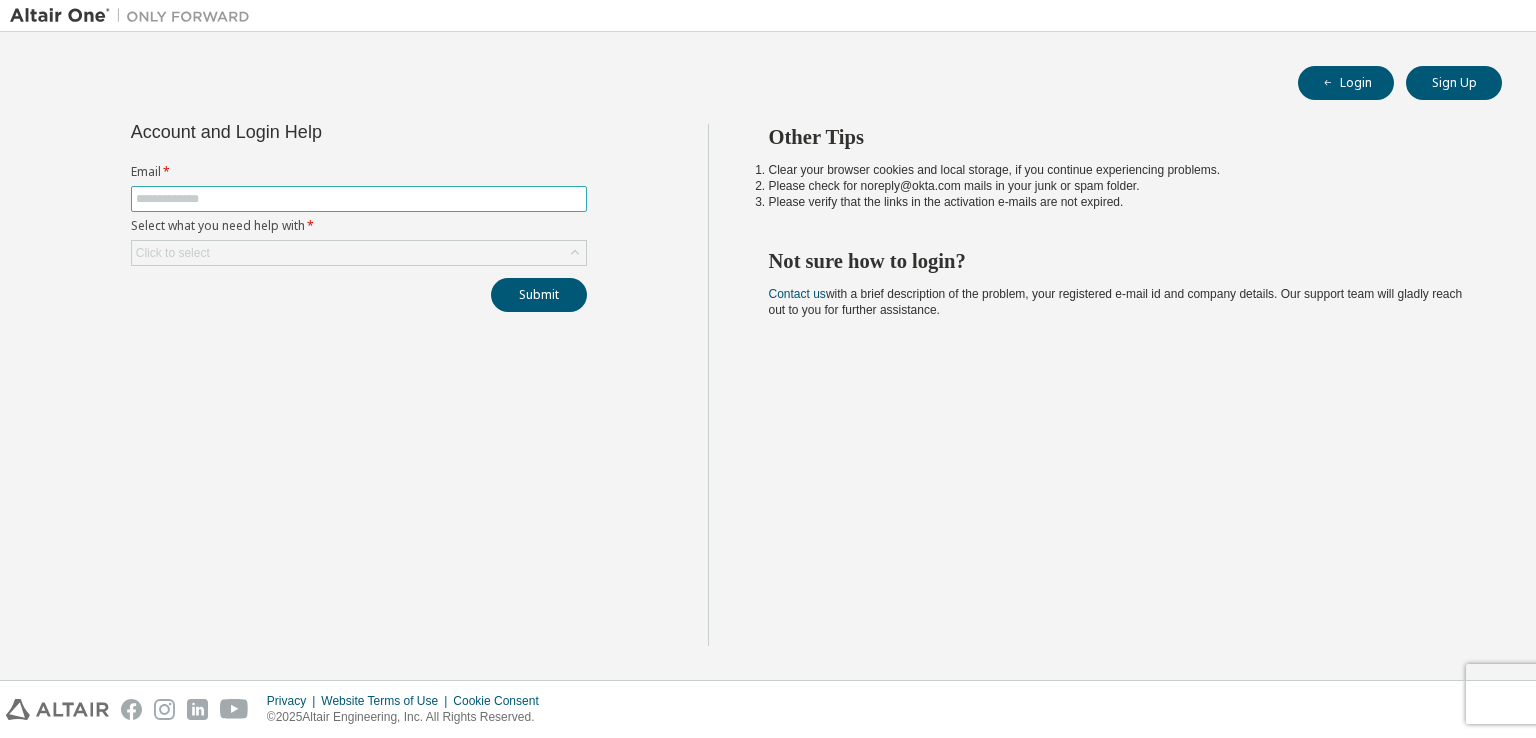 scroll, scrollTop: 0, scrollLeft: 0, axis: both 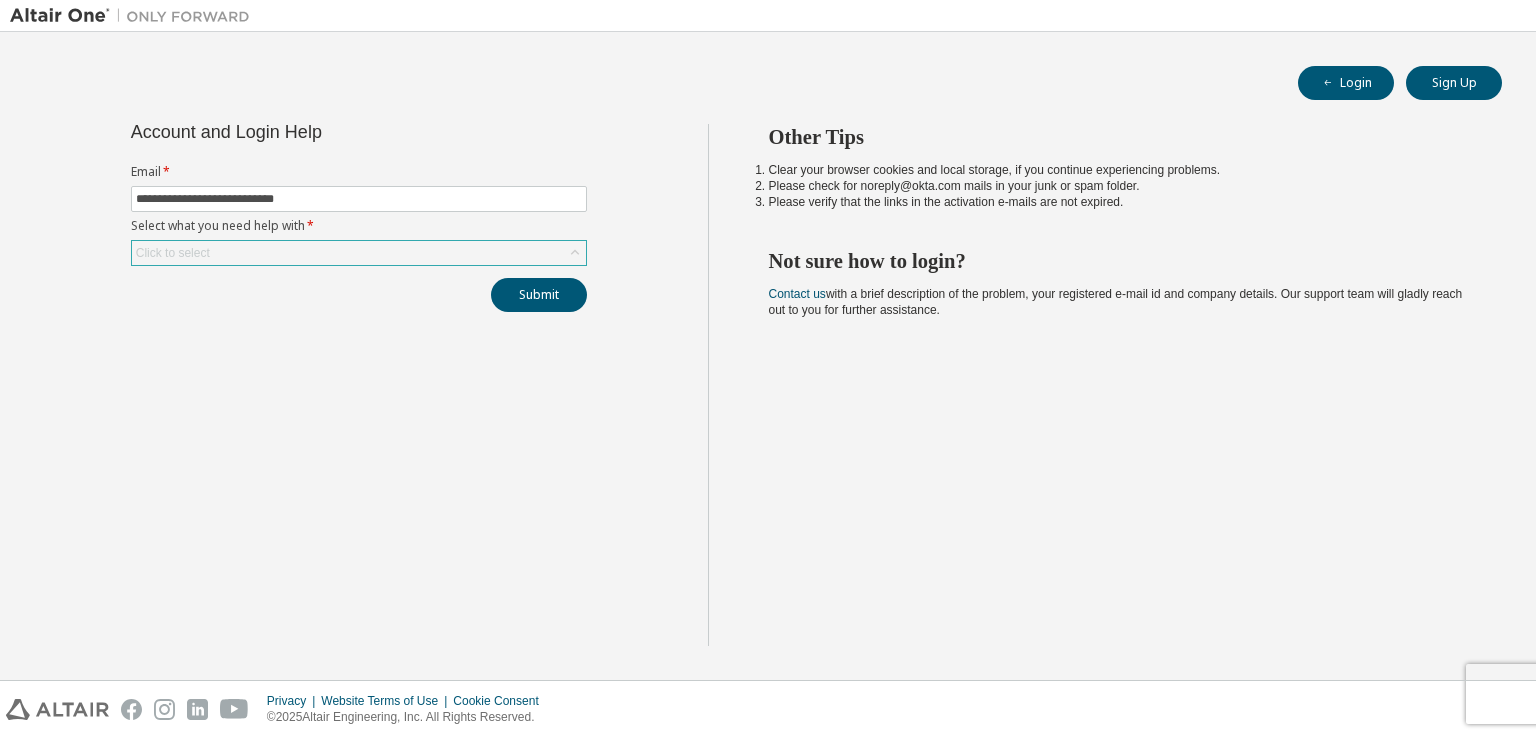 click on "Click to select" at bounding box center (359, 253) 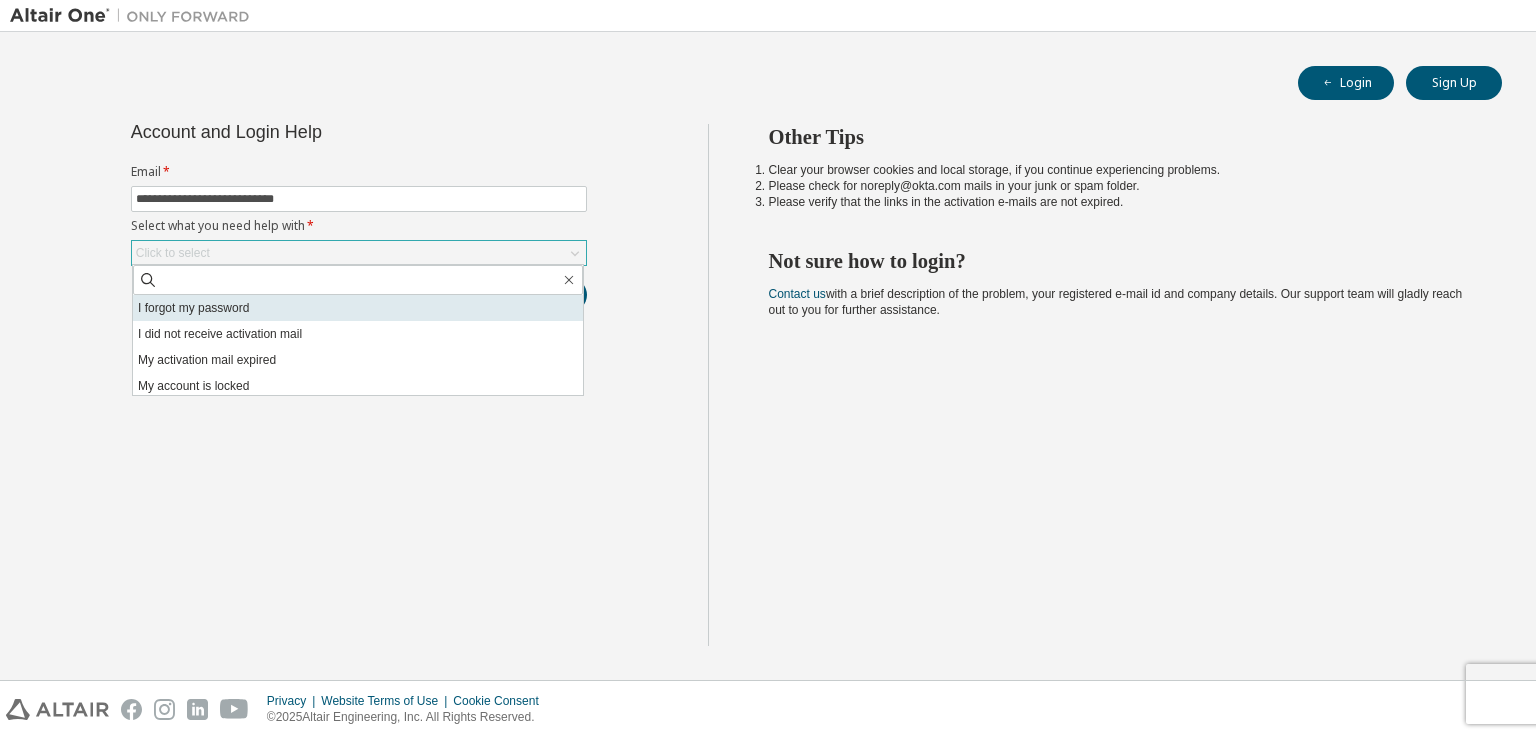 click on "I forgot my password" at bounding box center [358, 308] 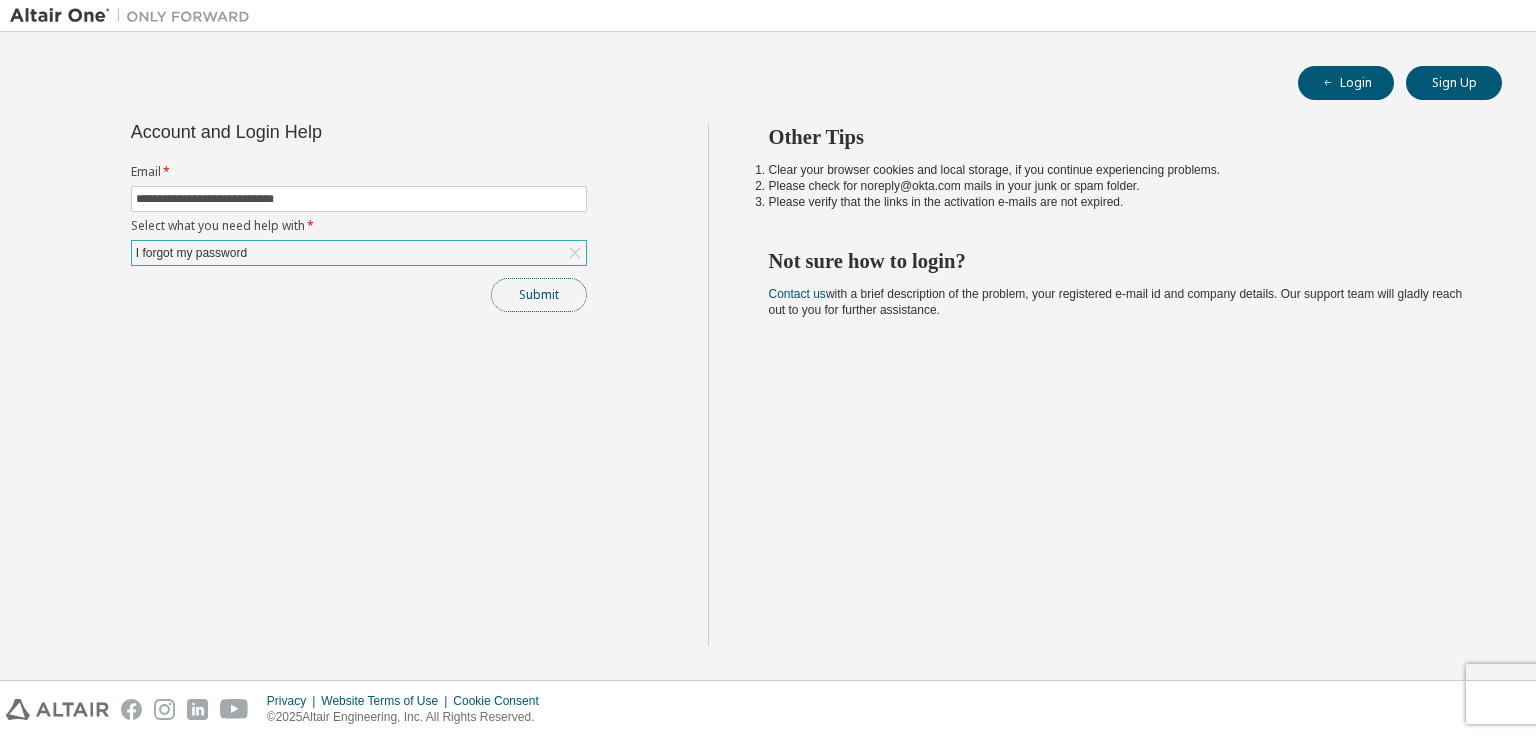 click on "Submit" at bounding box center (539, 295) 